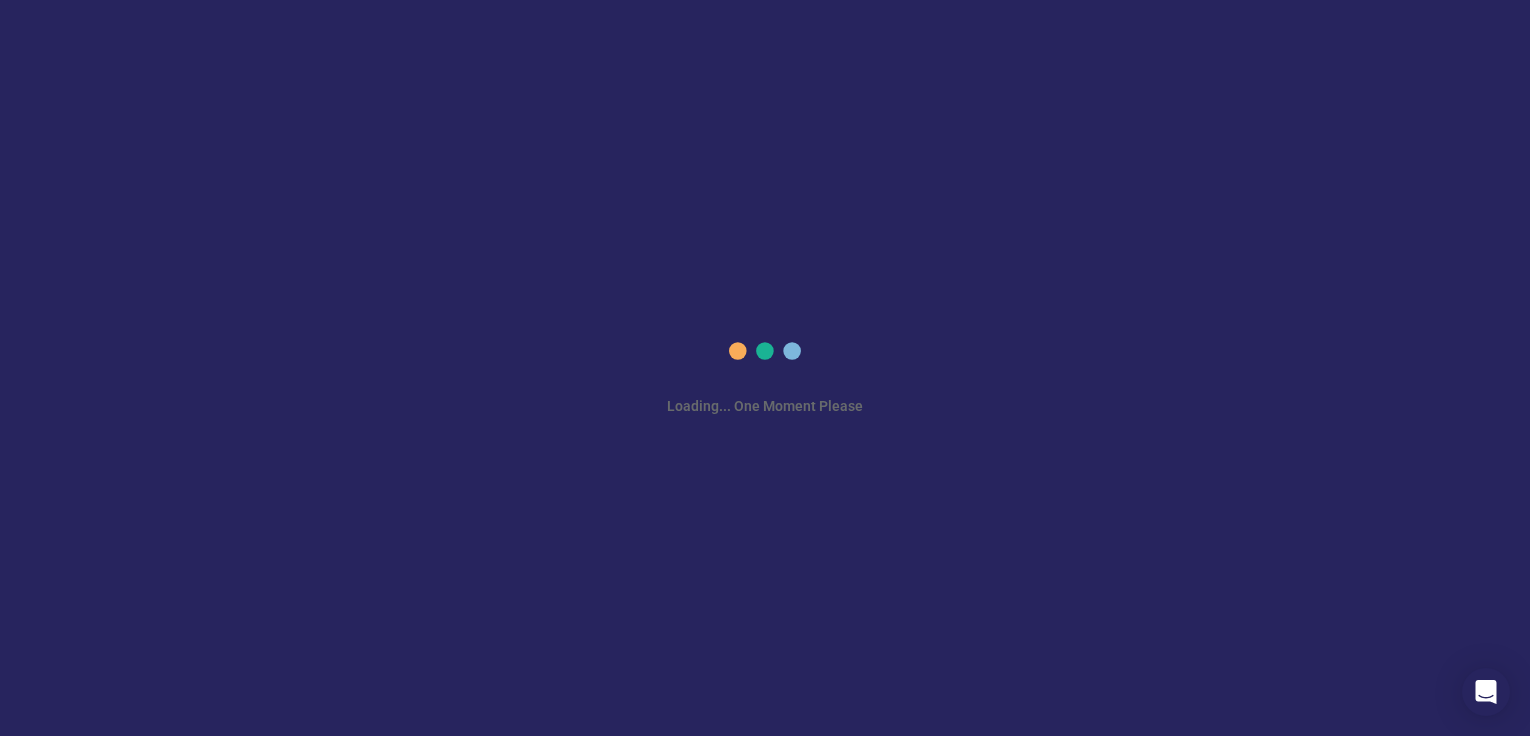 scroll, scrollTop: 0, scrollLeft: 0, axis: both 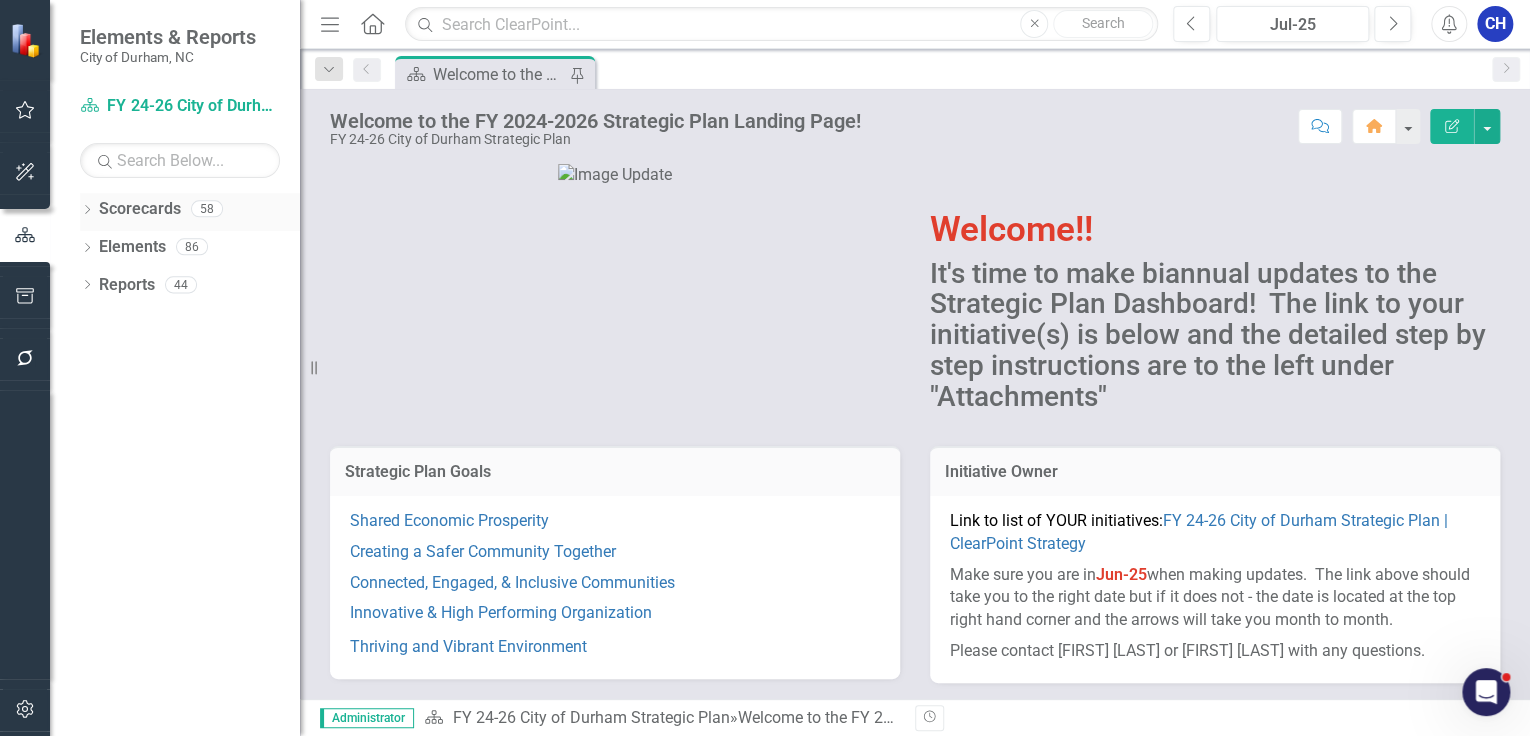 click on "Dropdown" 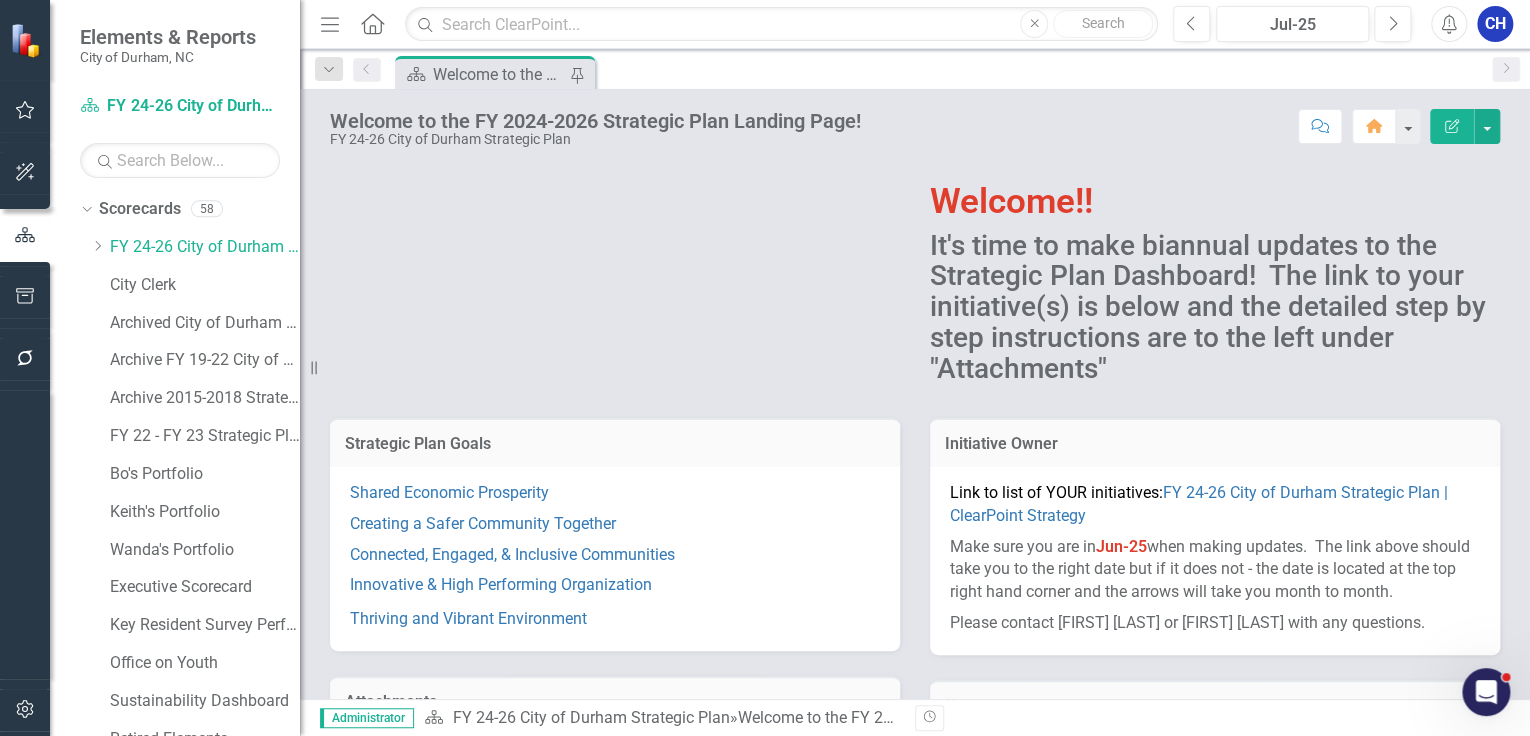 scroll, scrollTop: 0, scrollLeft: 0, axis: both 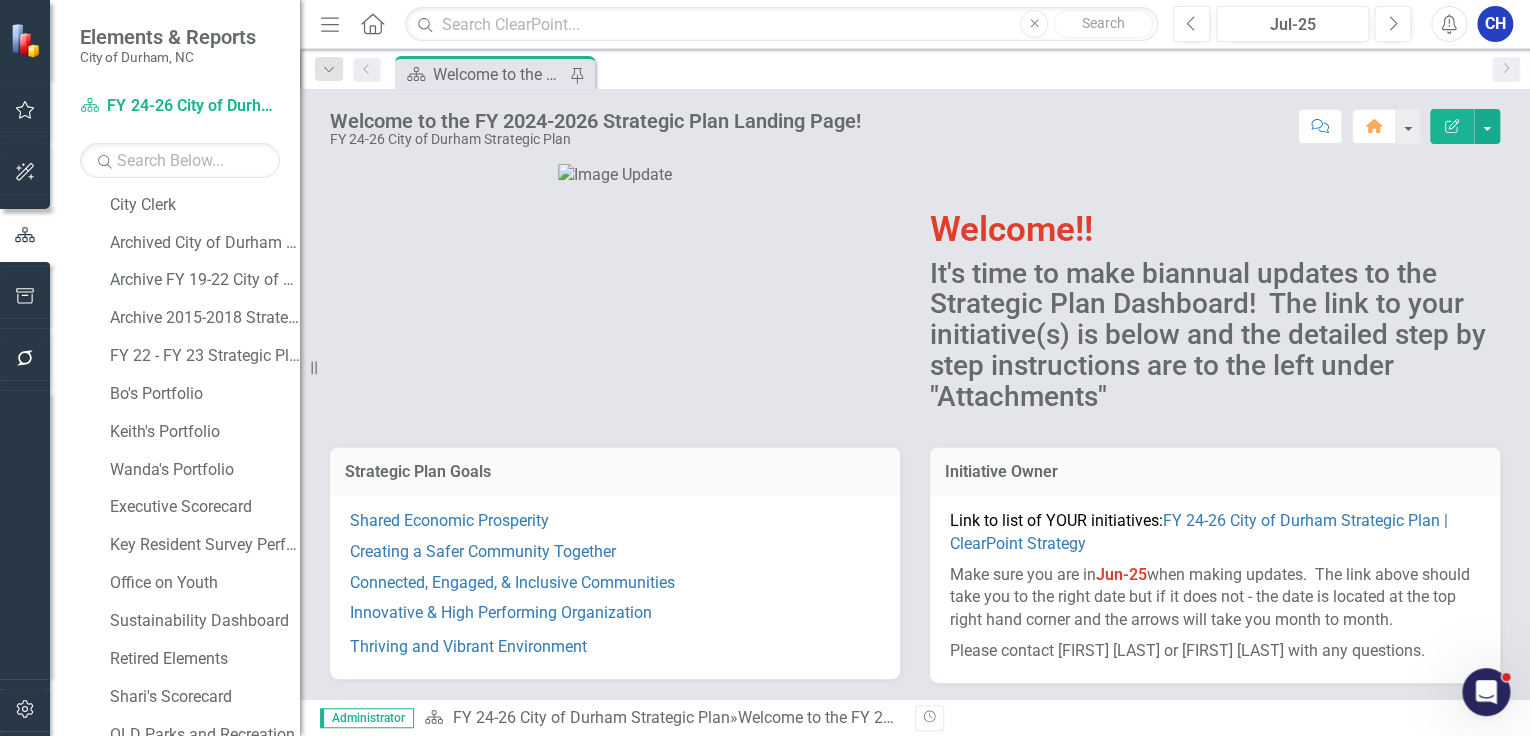 click at bounding box center [25, 710] 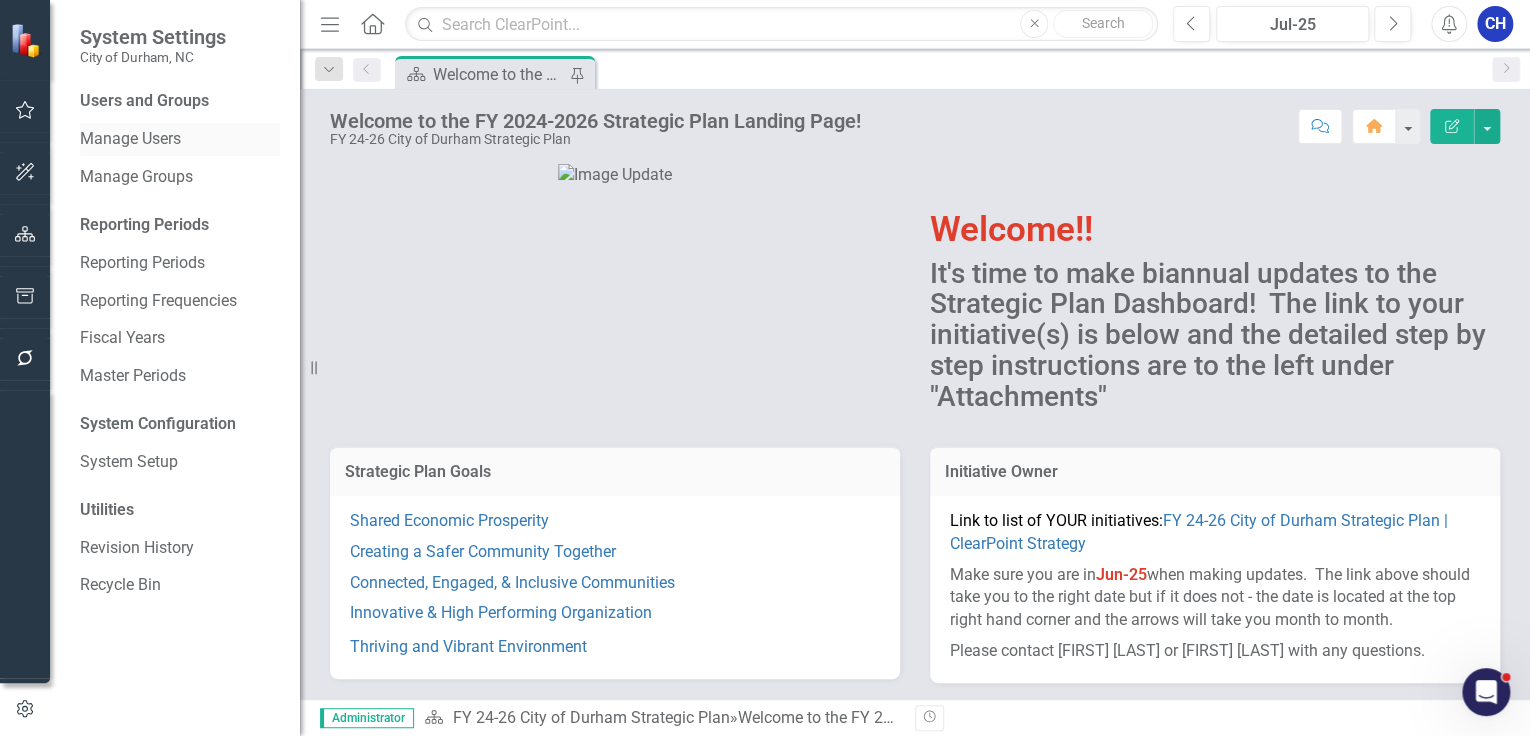 click on "Manage Users" at bounding box center (180, 139) 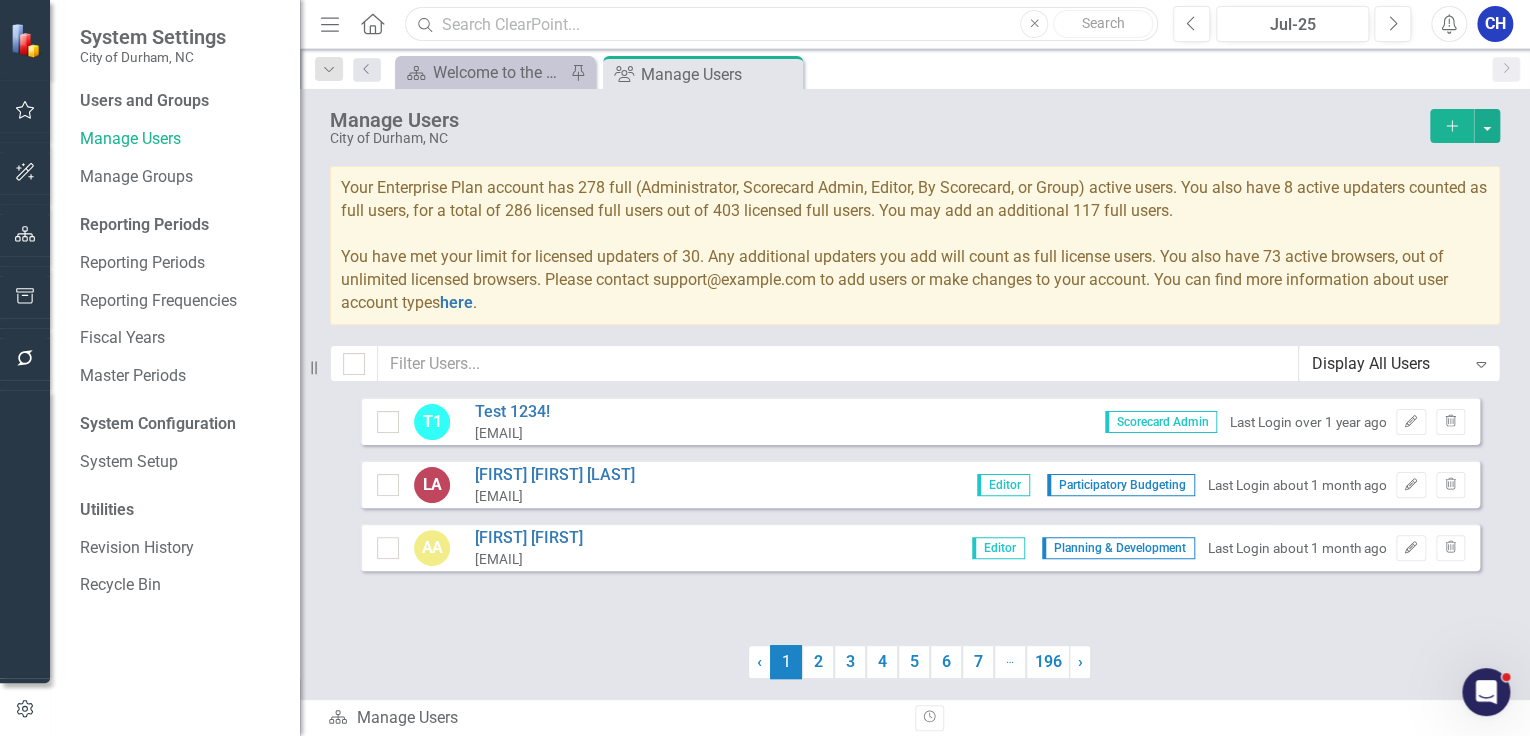 click at bounding box center [781, 24] 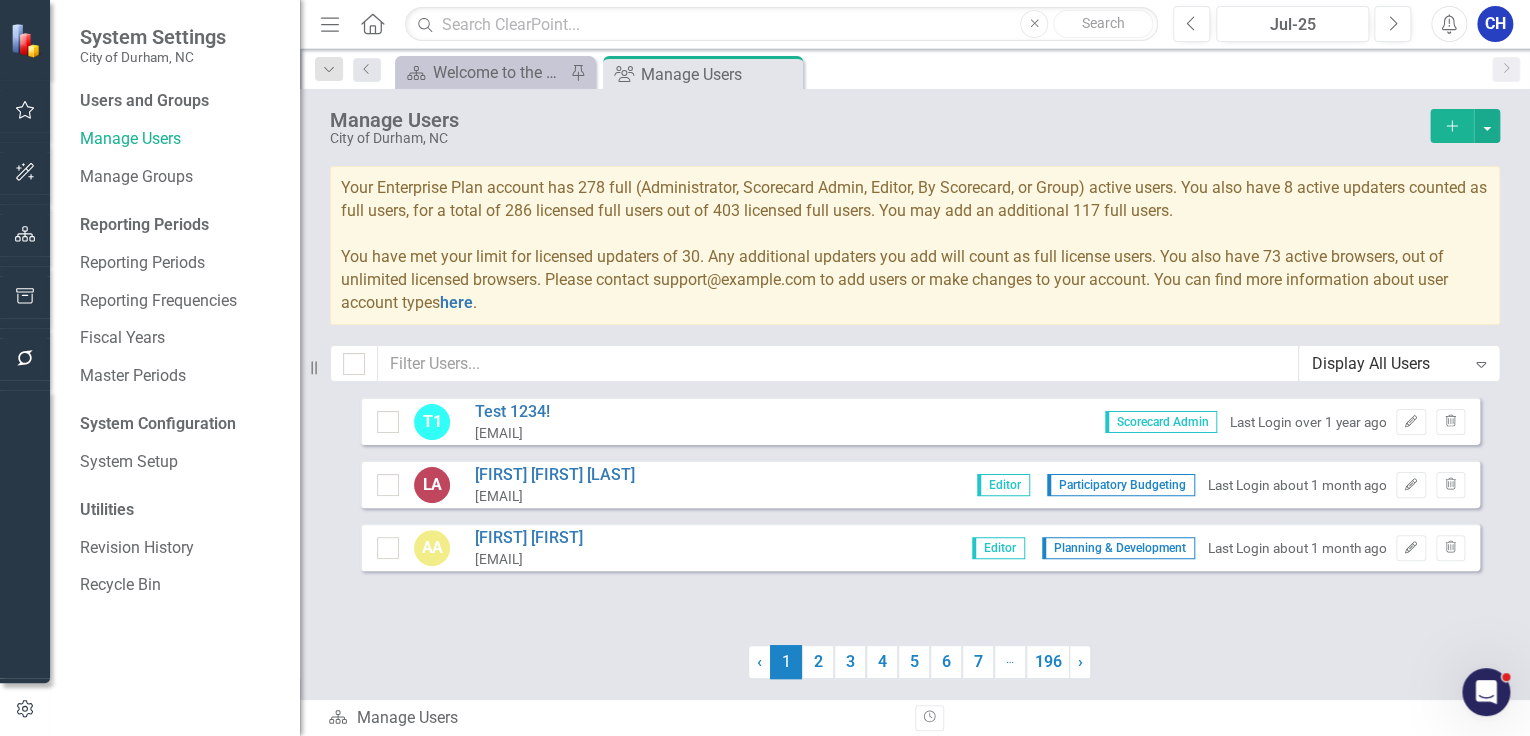 click on "Add" at bounding box center (1452, 126) 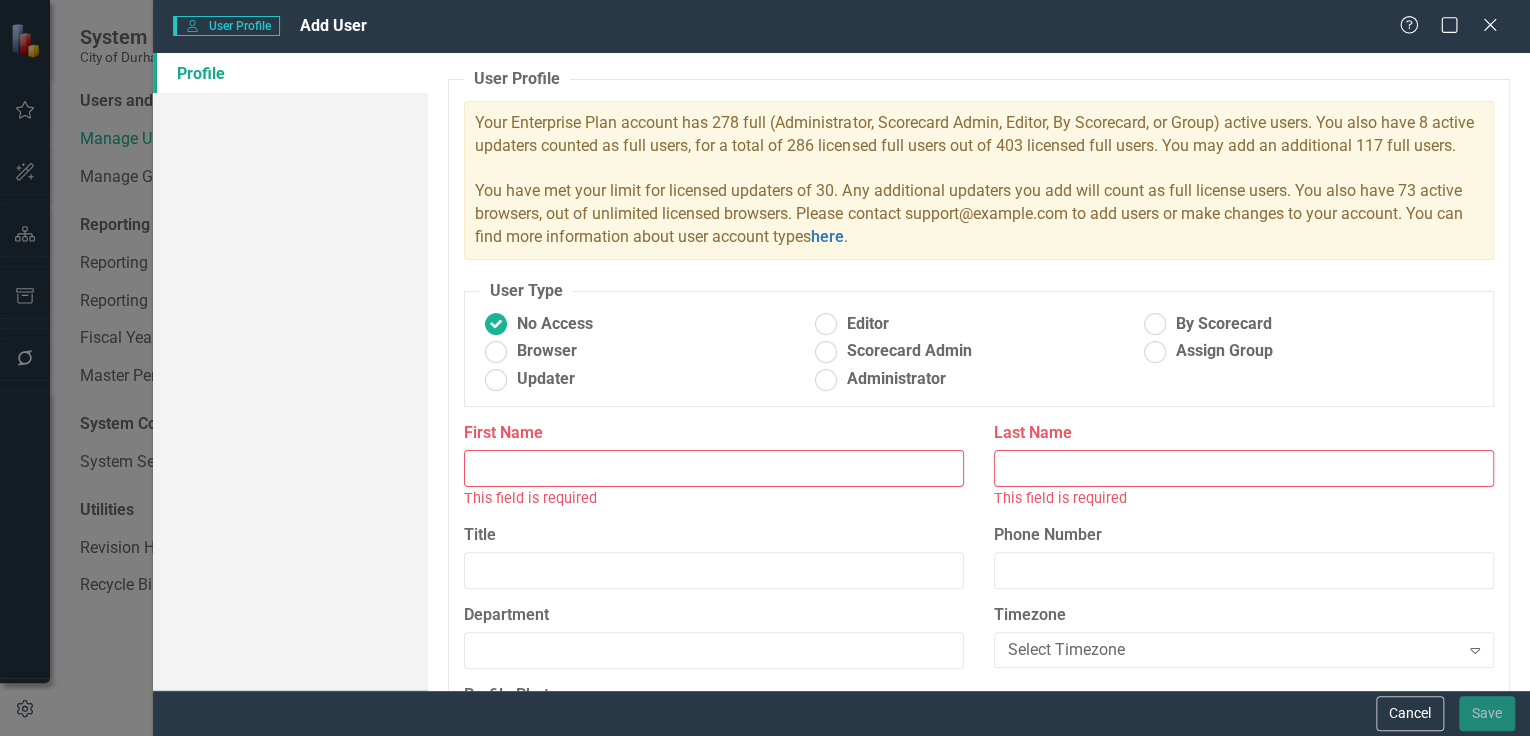 click on "First Name" at bounding box center (714, 468) 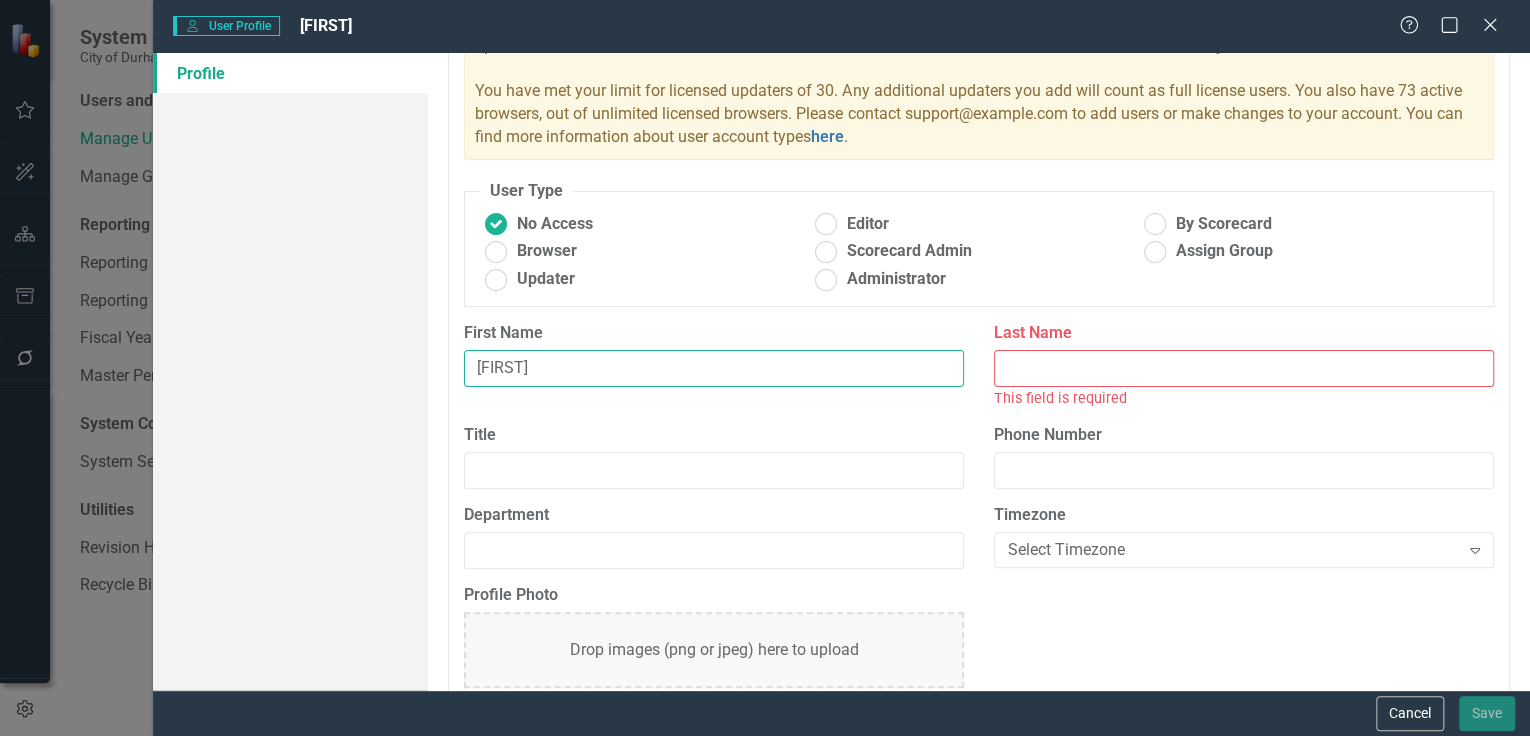 scroll, scrollTop: 0, scrollLeft: 0, axis: both 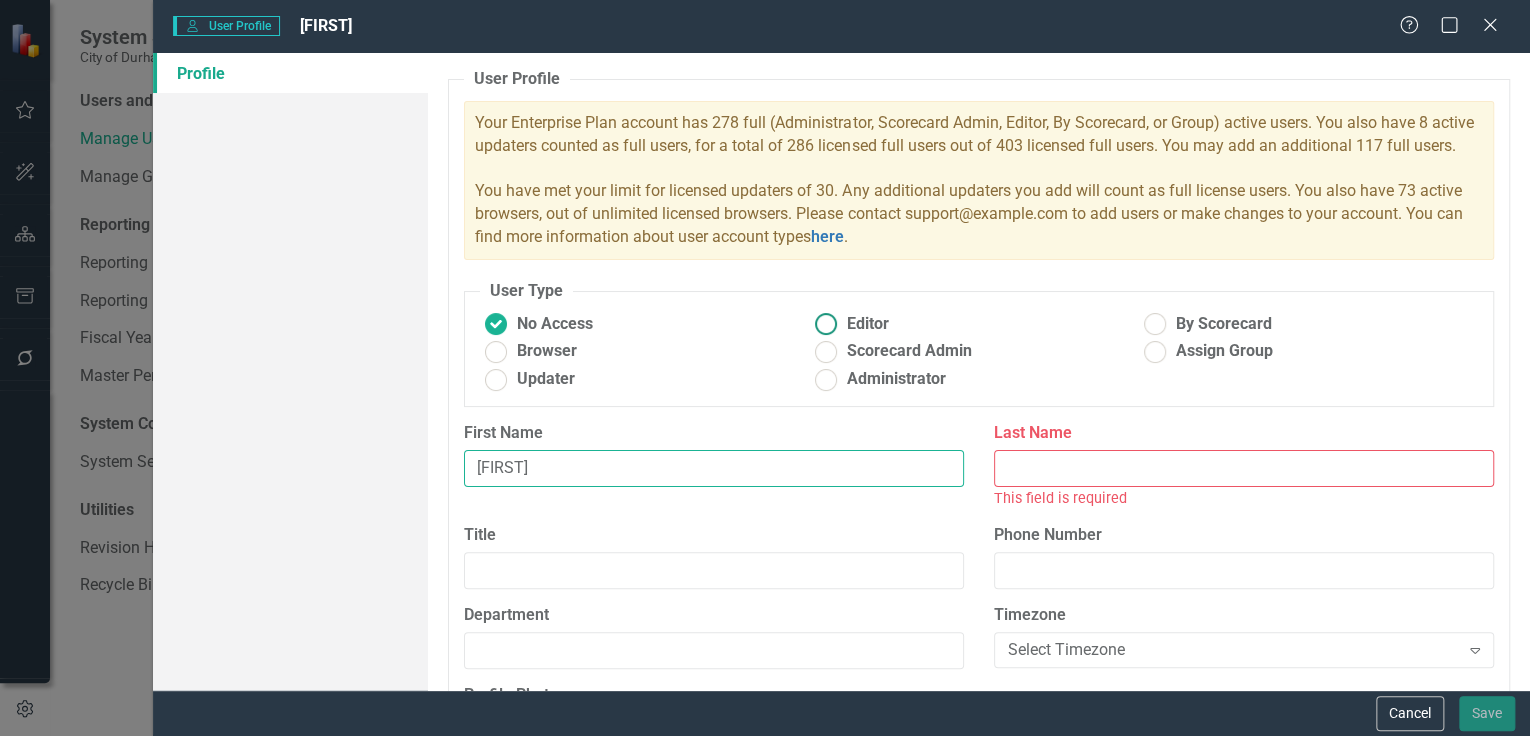 type on "[FIRST]" 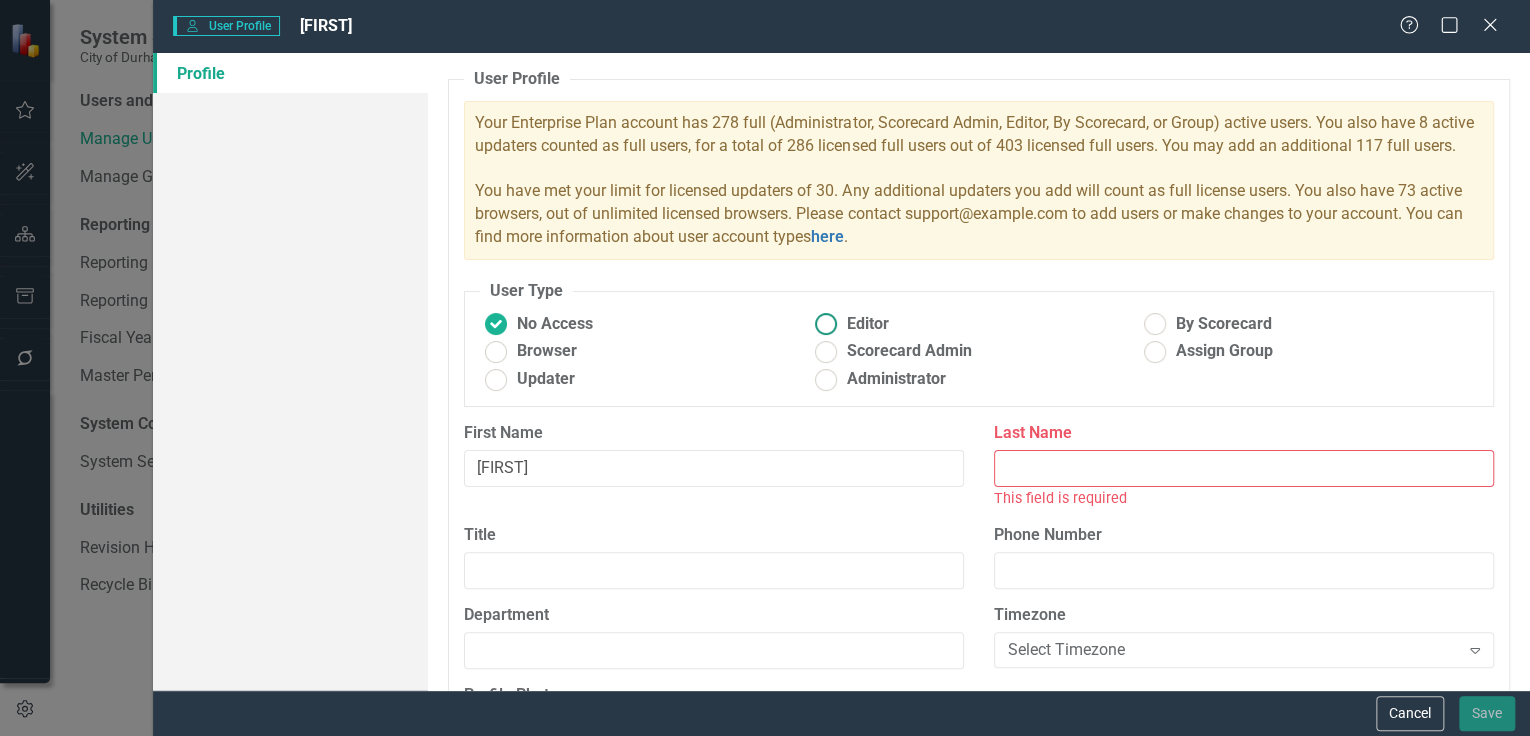 click on "Editor" at bounding box center (974, 324) 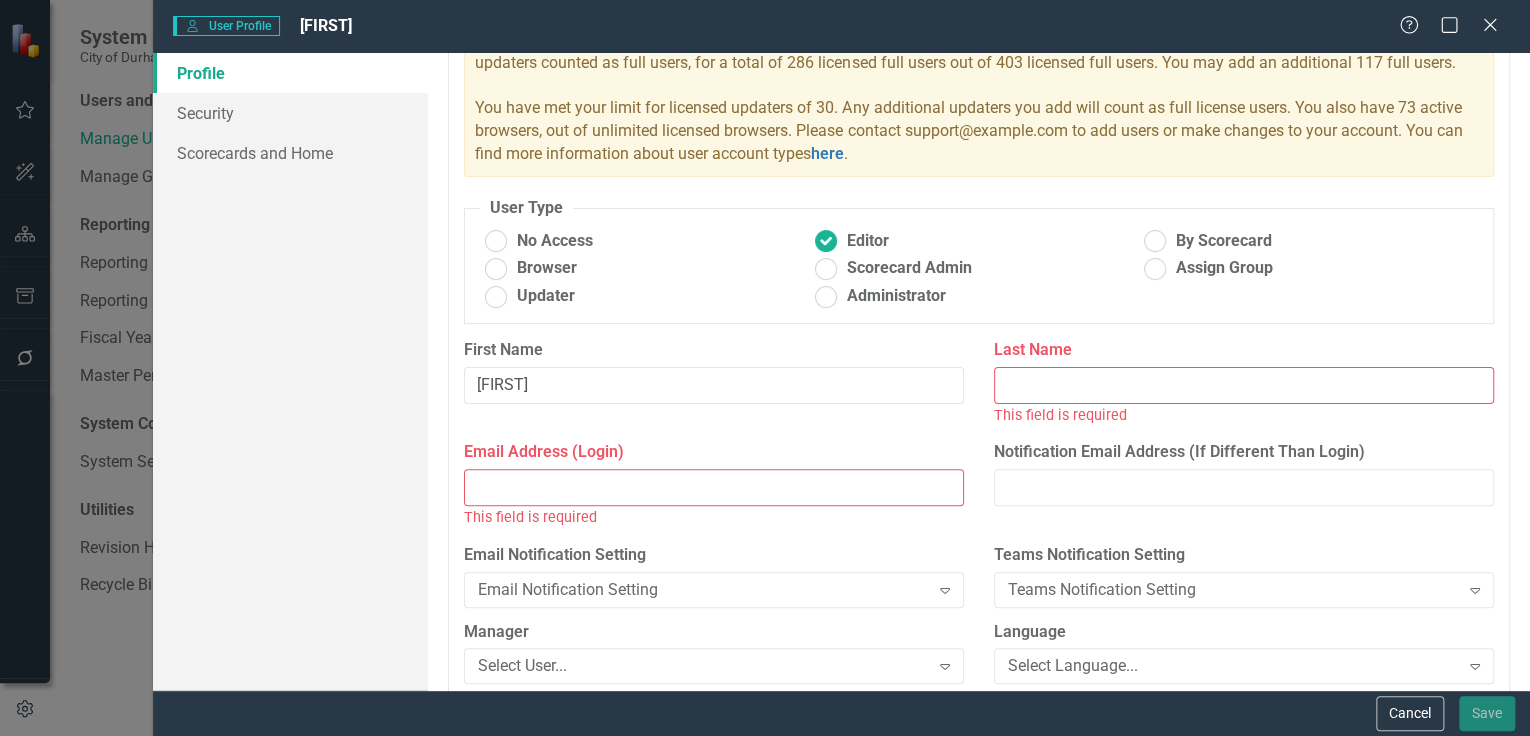 scroll, scrollTop: 160, scrollLeft: 0, axis: vertical 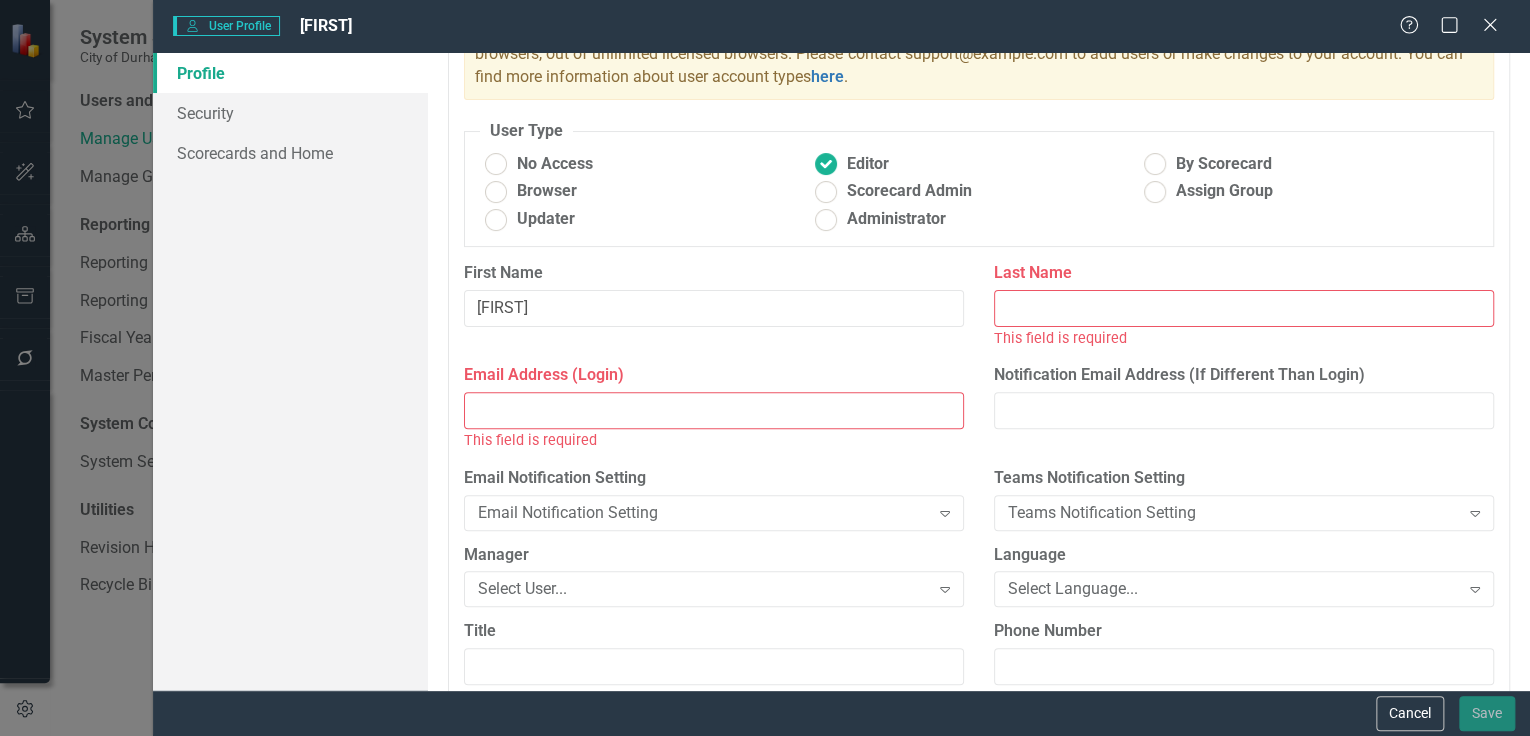 click on "Email Address (Login)" at bounding box center (714, 410) 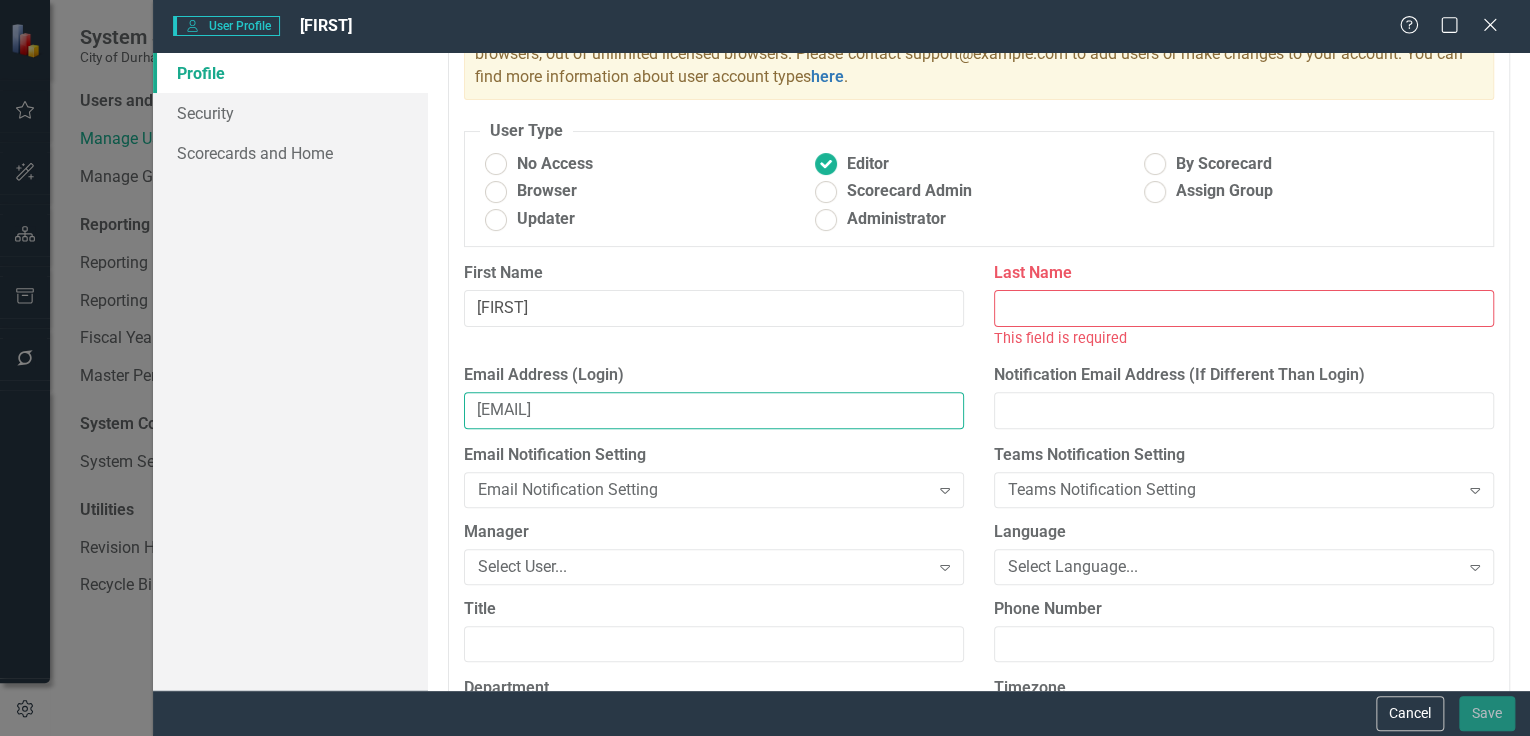 type on "[EMAIL]" 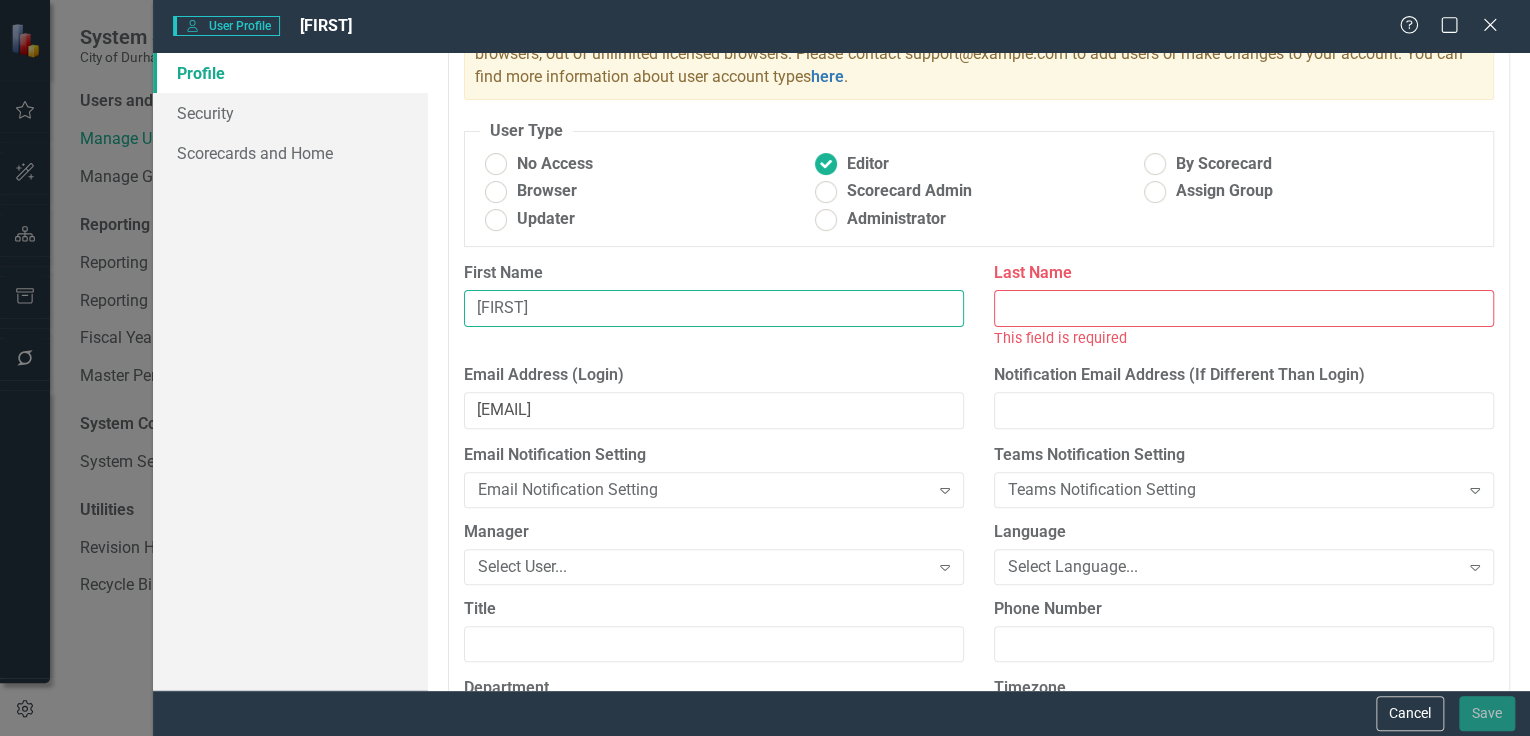 click on "[FIRST]" at bounding box center (714, 308) 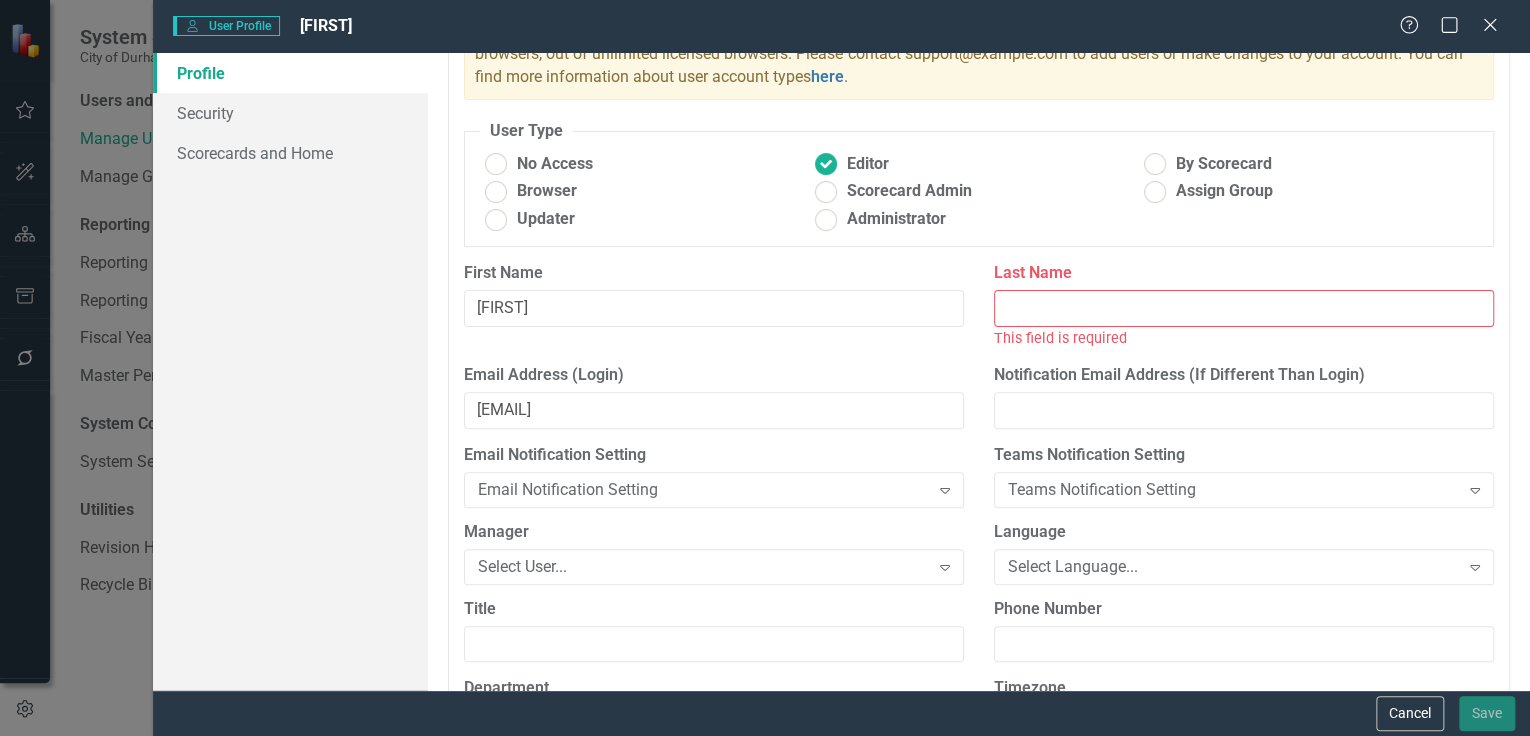click on "Last Name" at bounding box center [1244, 308] 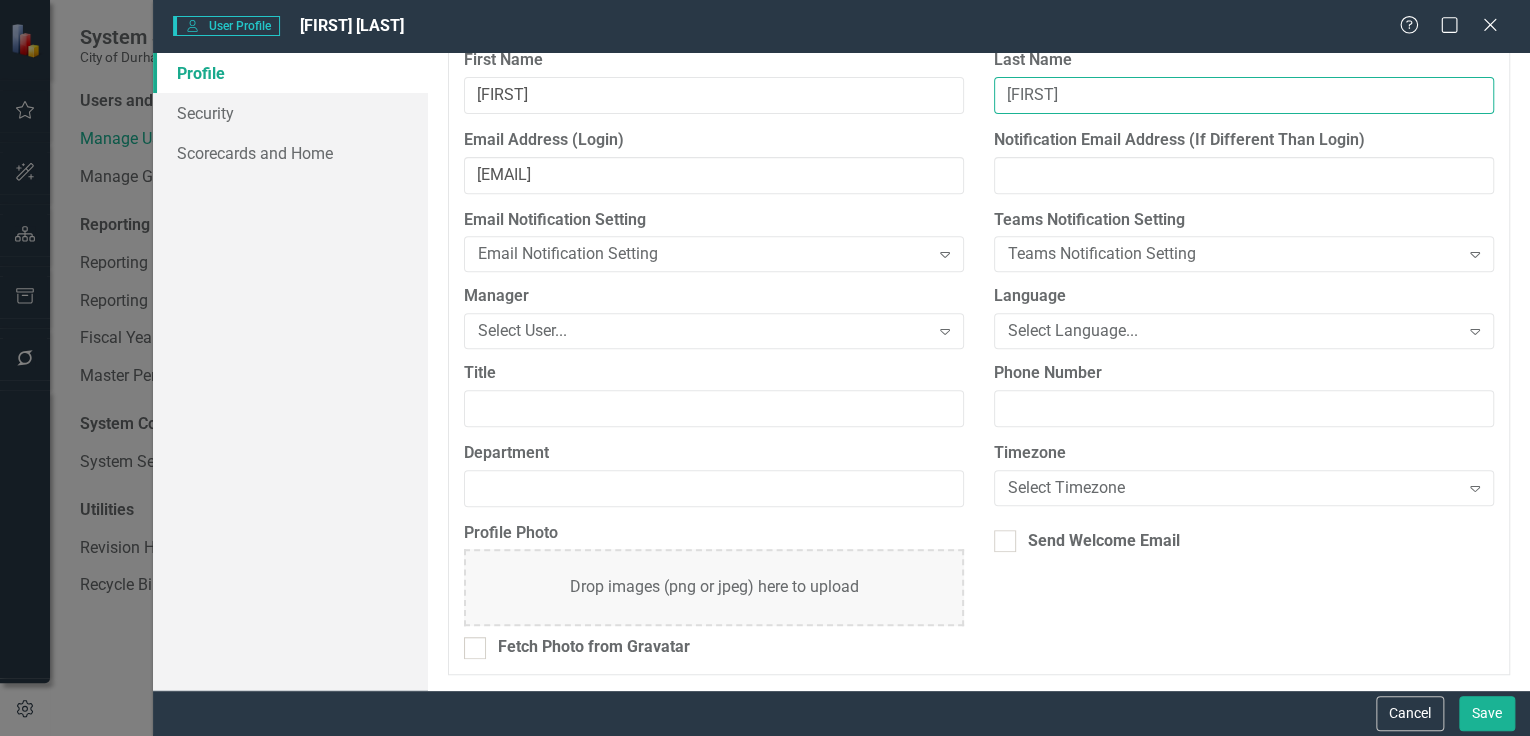 scroll, scrollTop: 392, scrollLeft: 0, axis: vertical 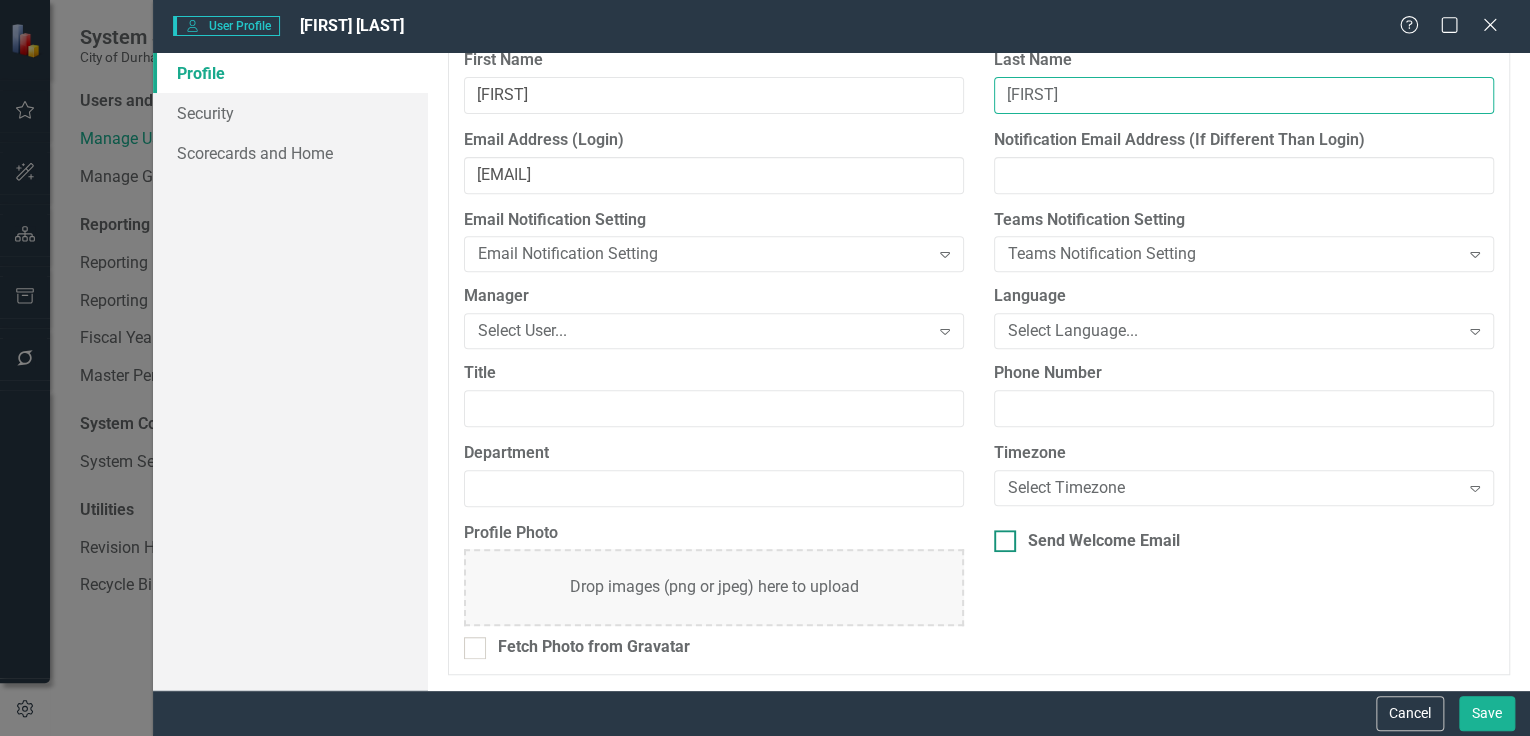 type on "[FIRST]" 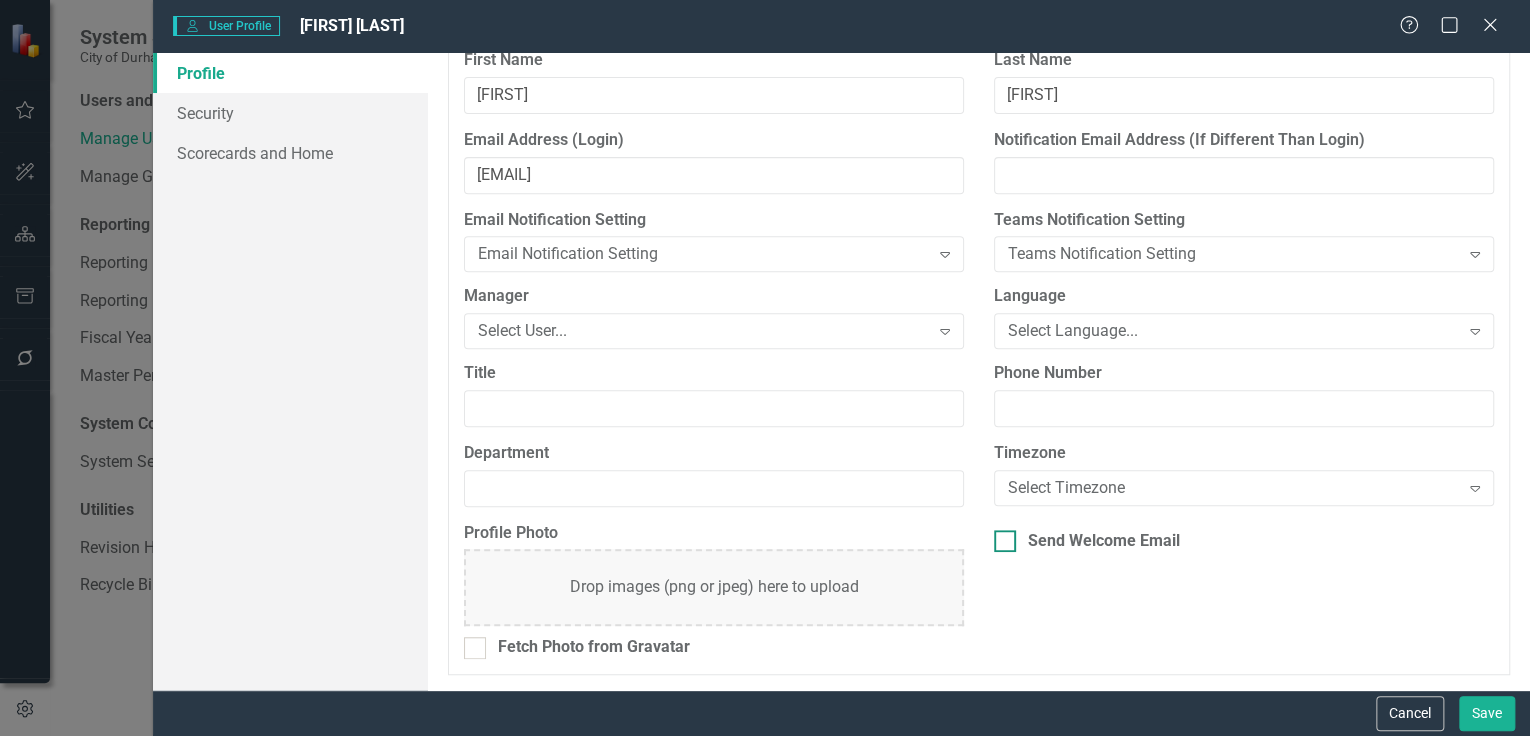 click on "Send Welcome Email" at bounding box center (1000, 536) 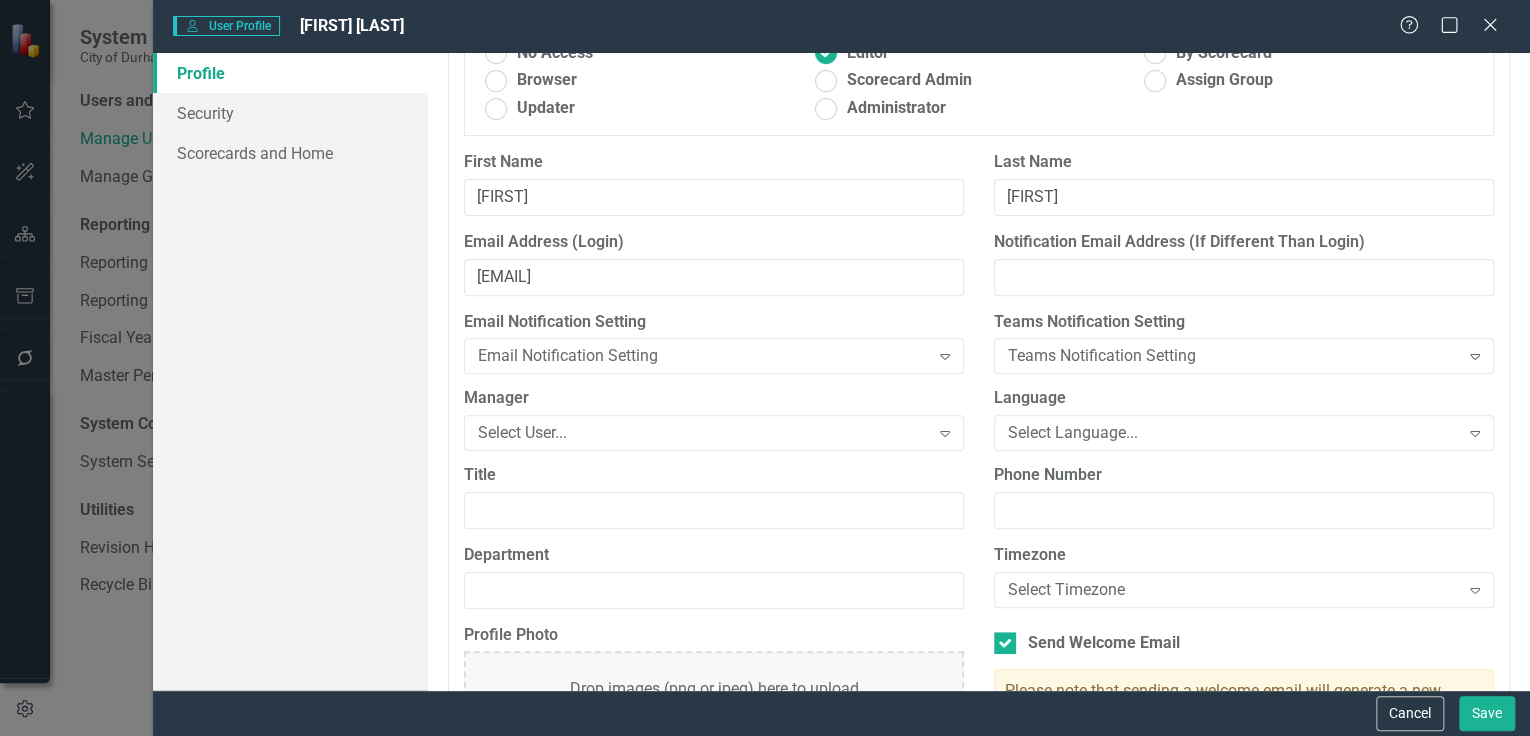scroll, scrollTop: 152, scrollLeft: 0, axis: vertical 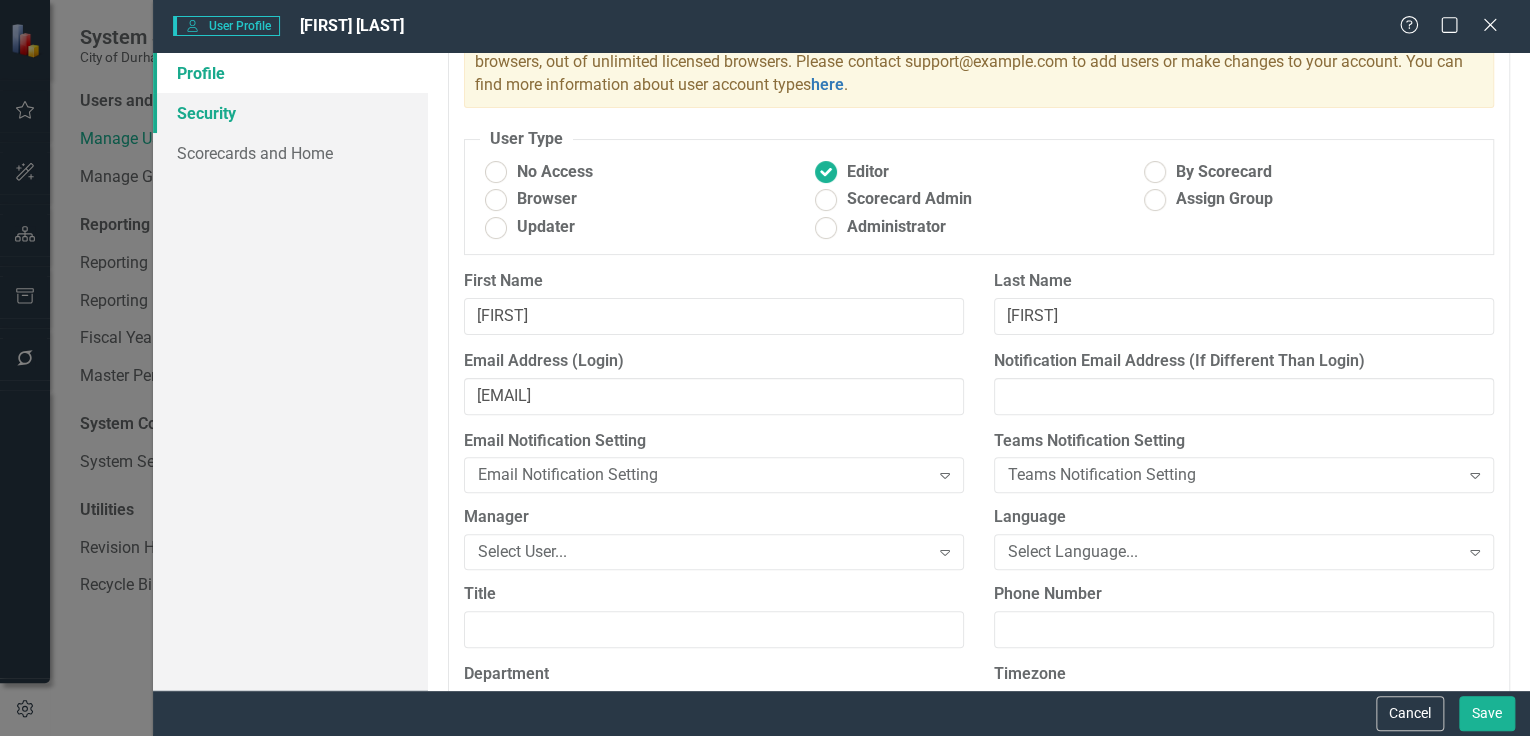 click on "Security" at bounding box center (290, 113) 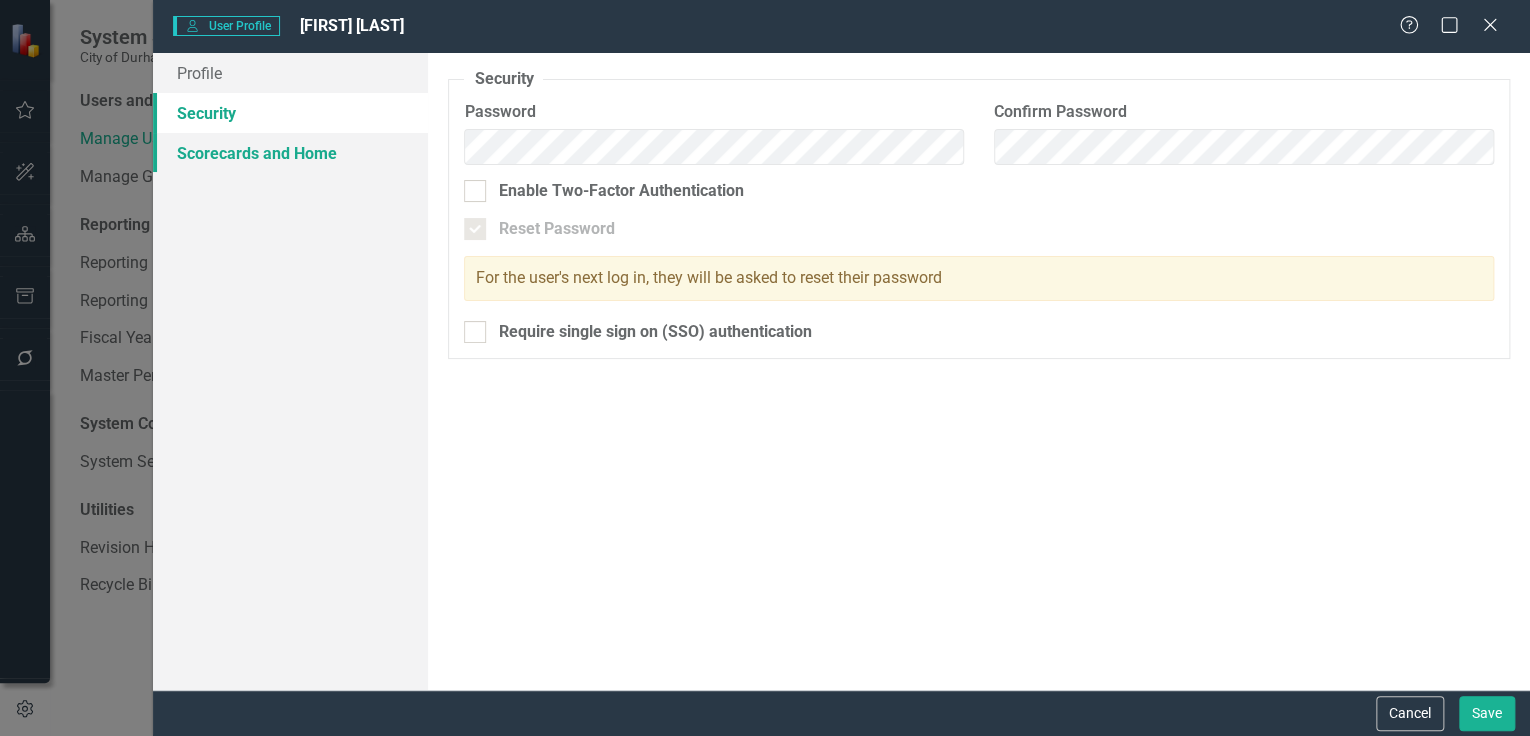 click on "Scorecards and Home" at bounding box center (290, 153) 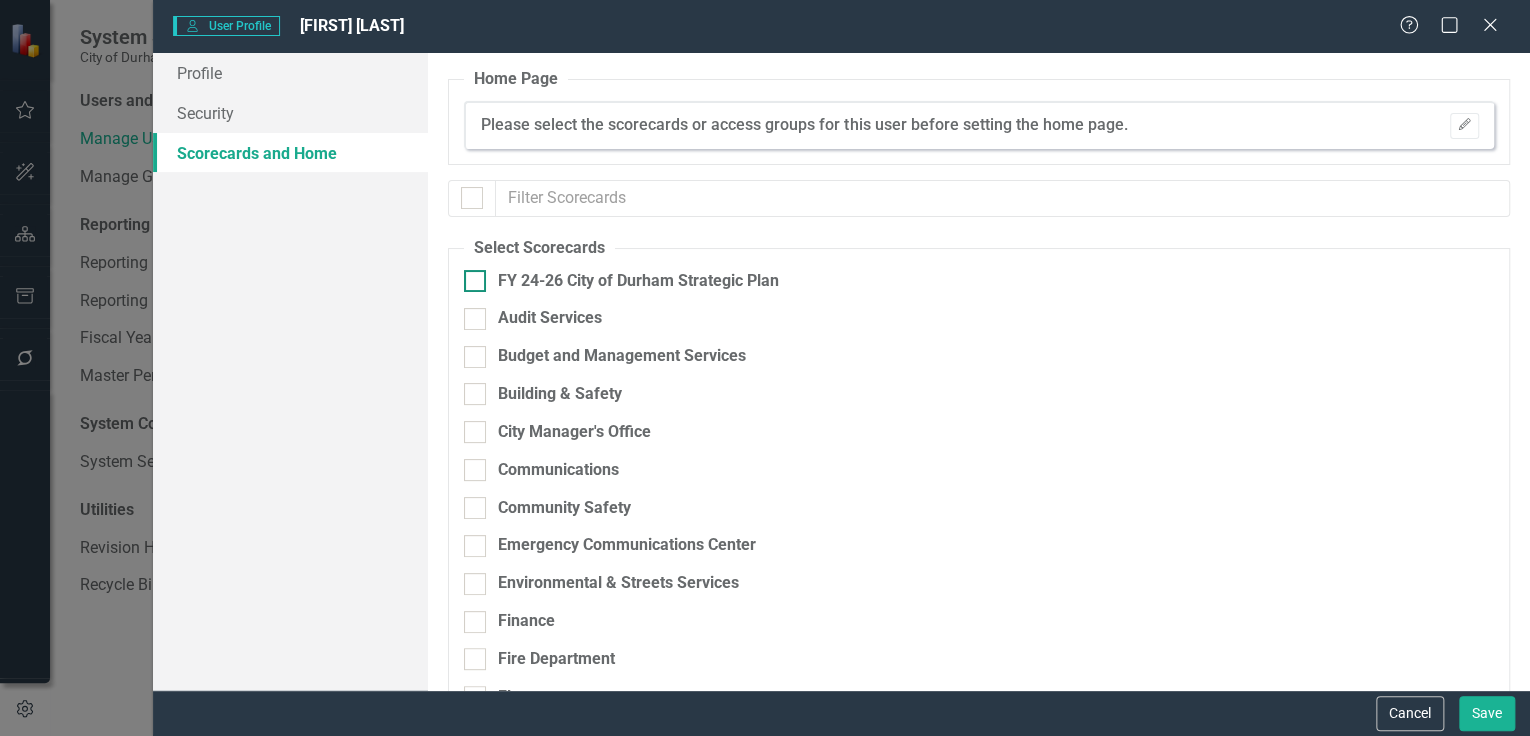 click on "FY 24-26 City of Durham Strategic Plan" at bounding box center (470, 276) 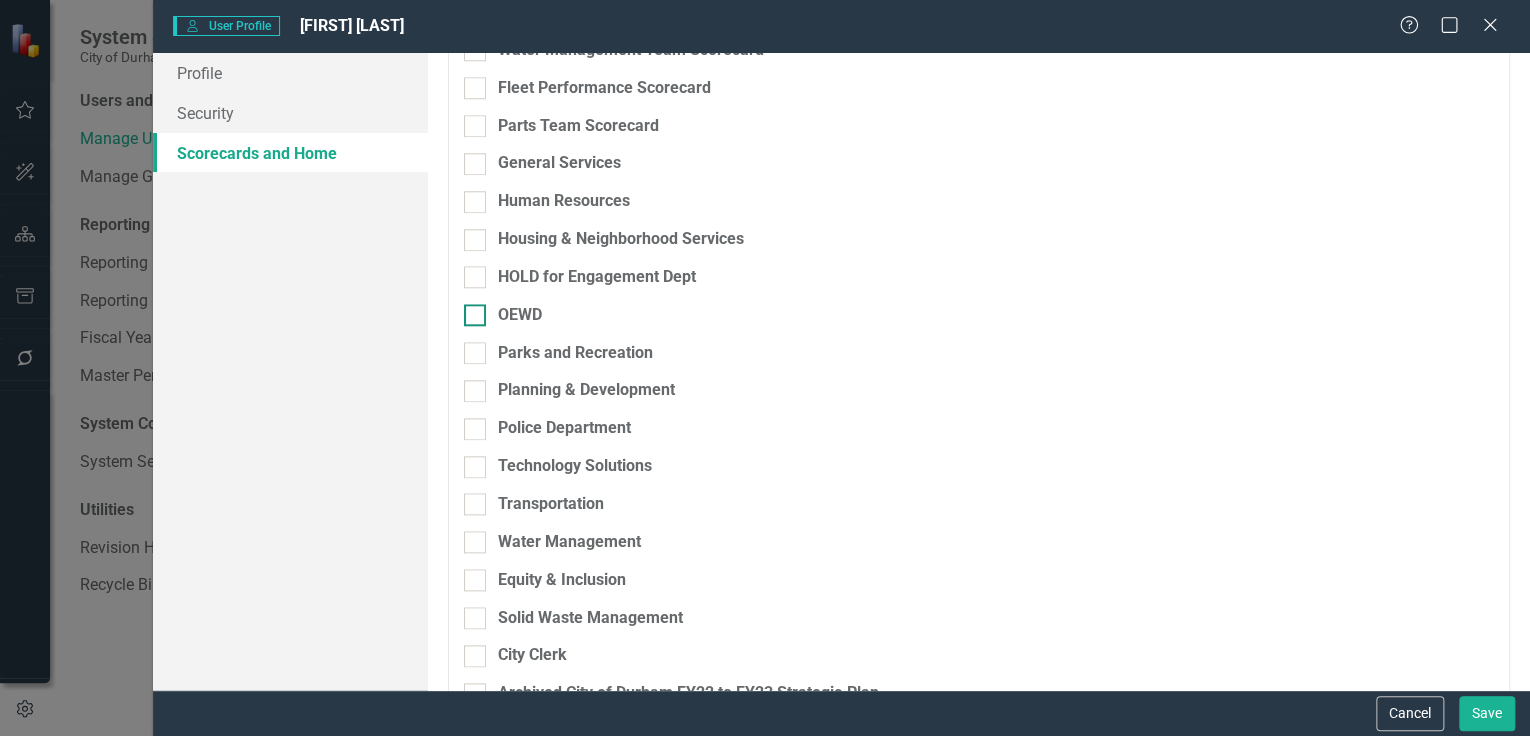 scroll, scrollTop: 880, scrollLeft: 0, axis: vertical 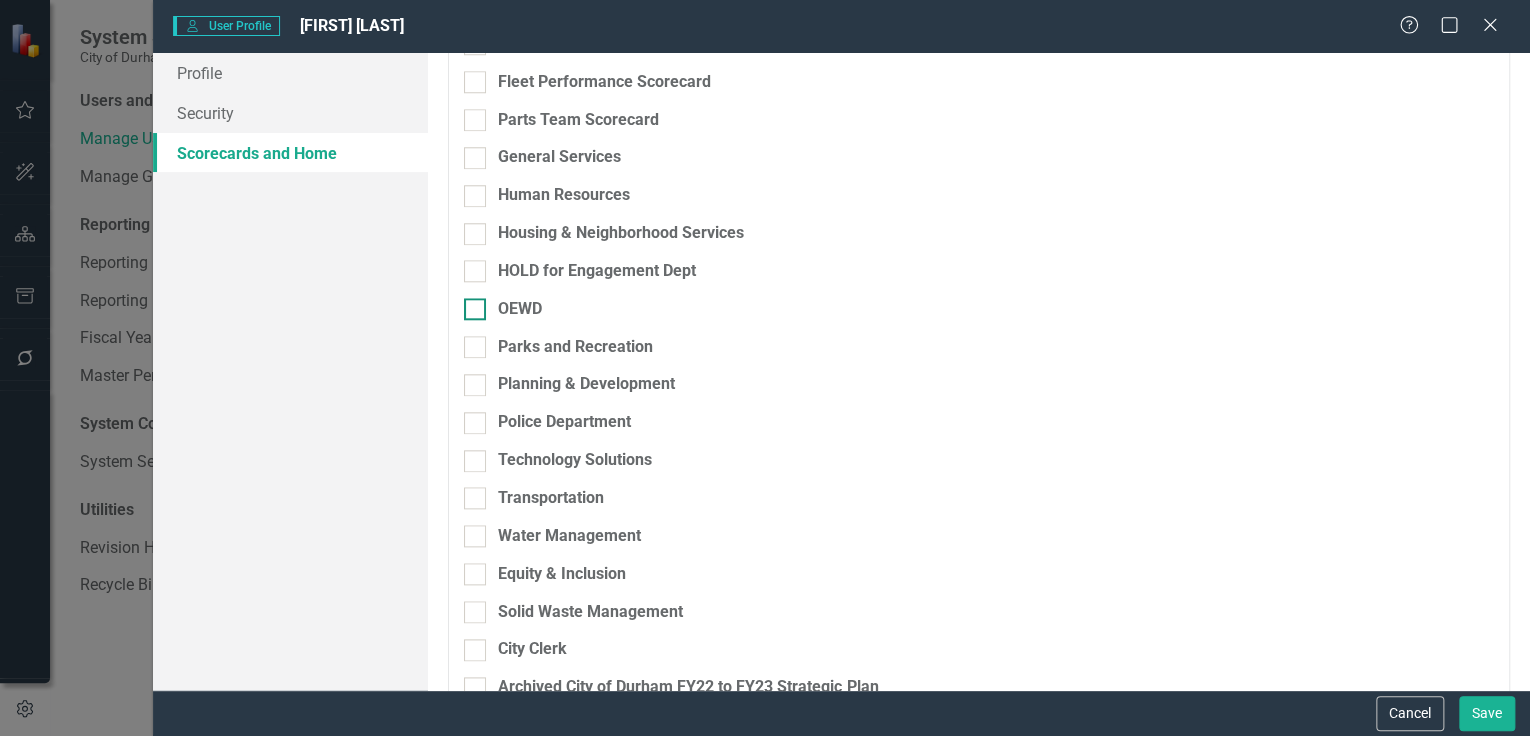click on "OEWD" at bounding box center [470, 304] 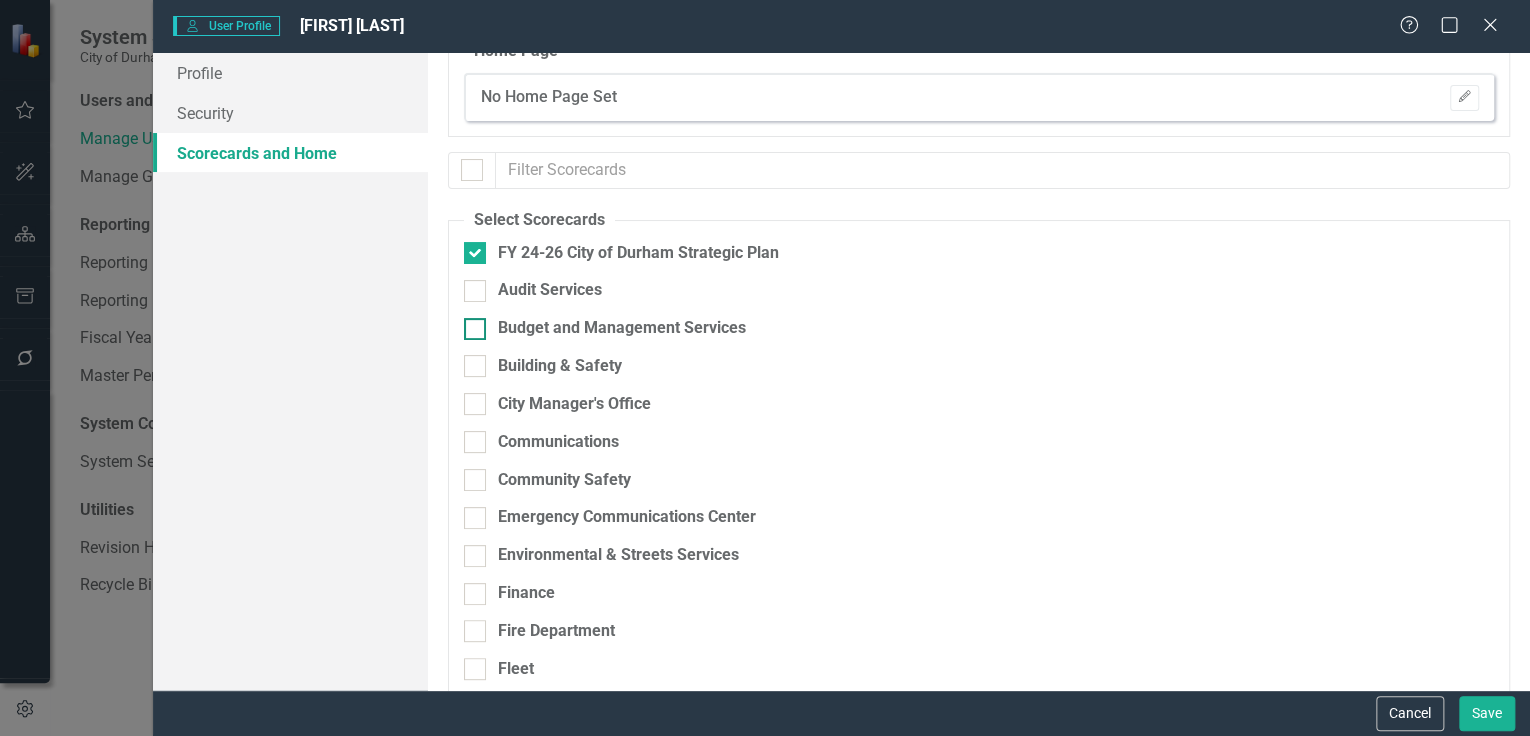 scroll, scrollTop: 0, scrollLeft: 0, axis: both 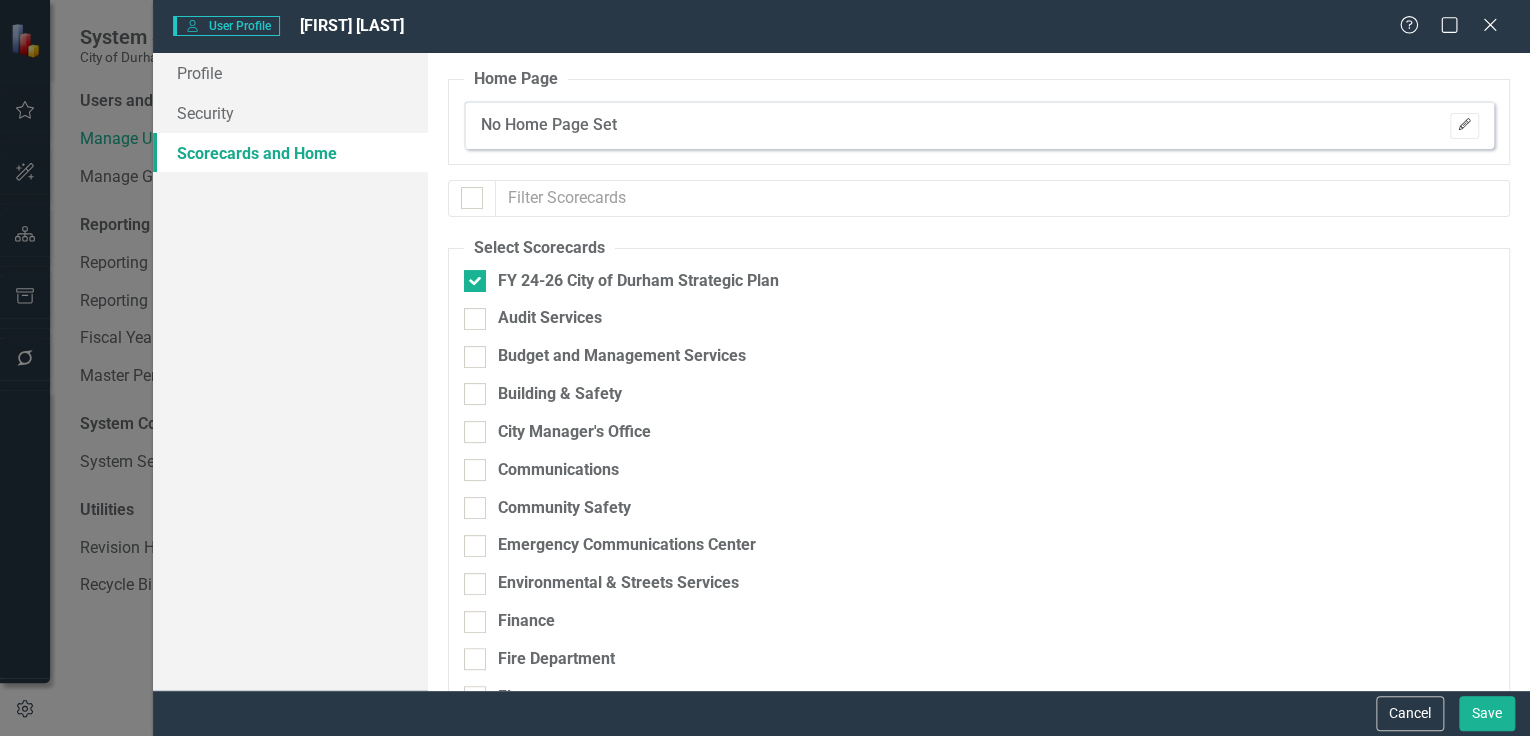 click on "Edit" 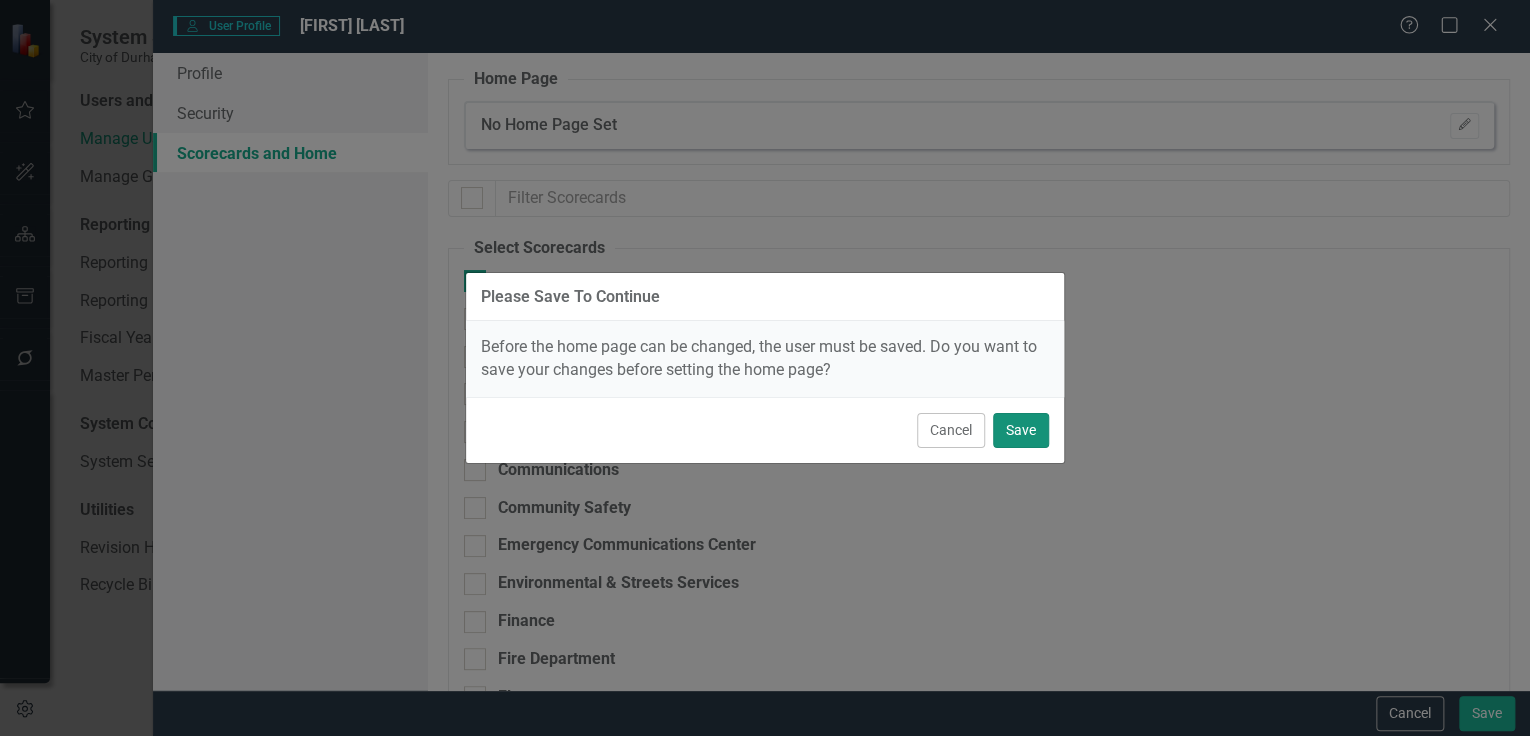 click on "Save" at bounding box center [1021, 430] 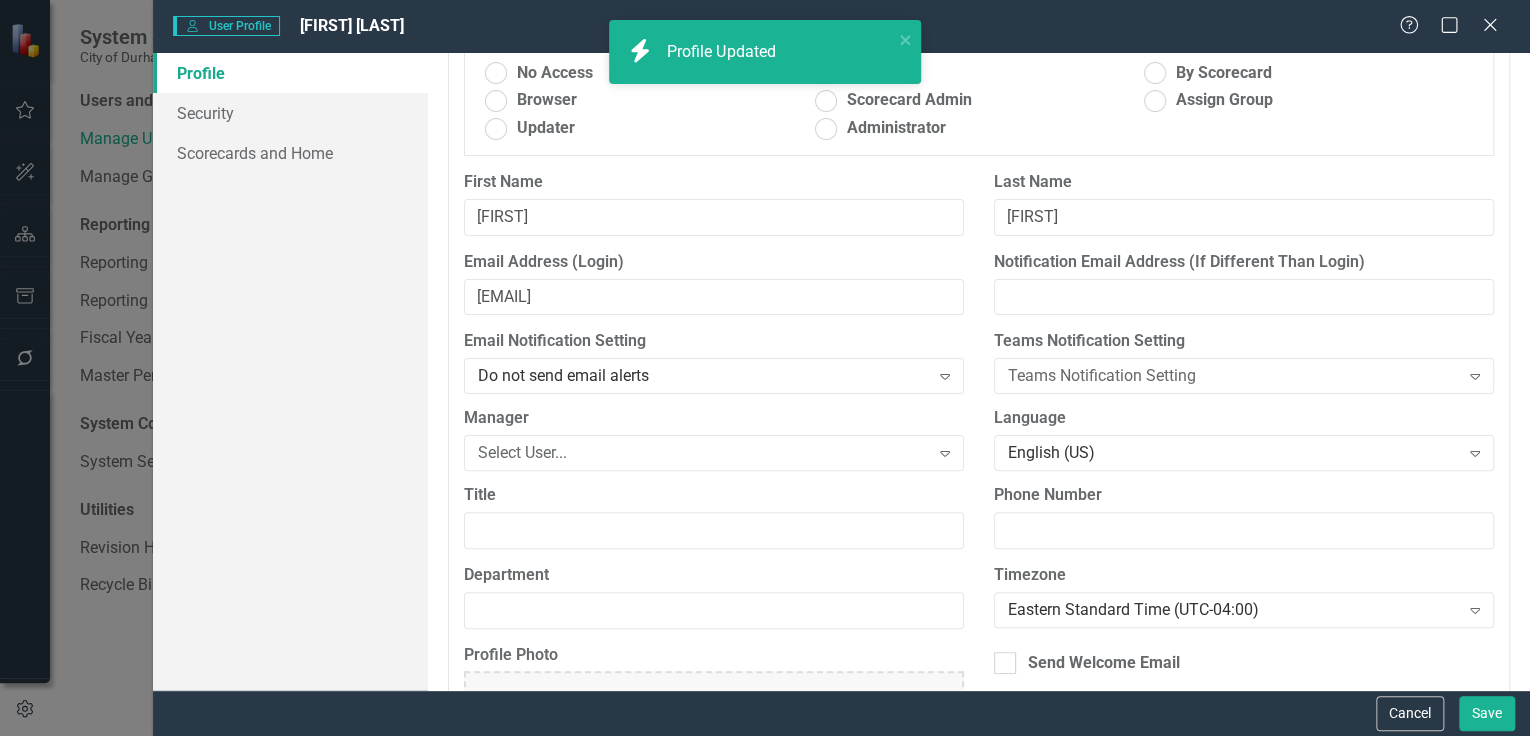 scroll, scrollTop: 191, scrollLeft: 0, axis: vertical 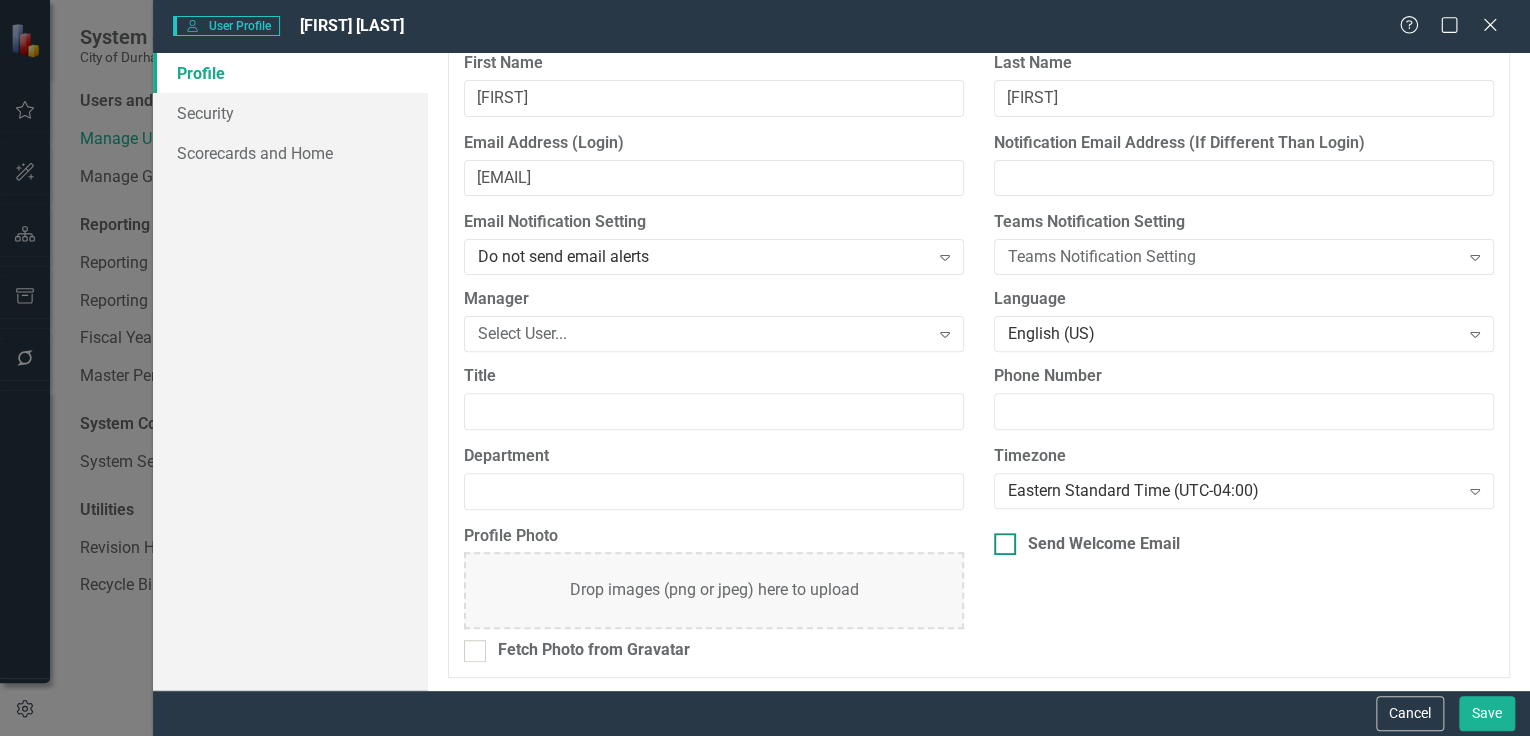 click on "Send Welcome Email" at bounding box center [1244, 544] 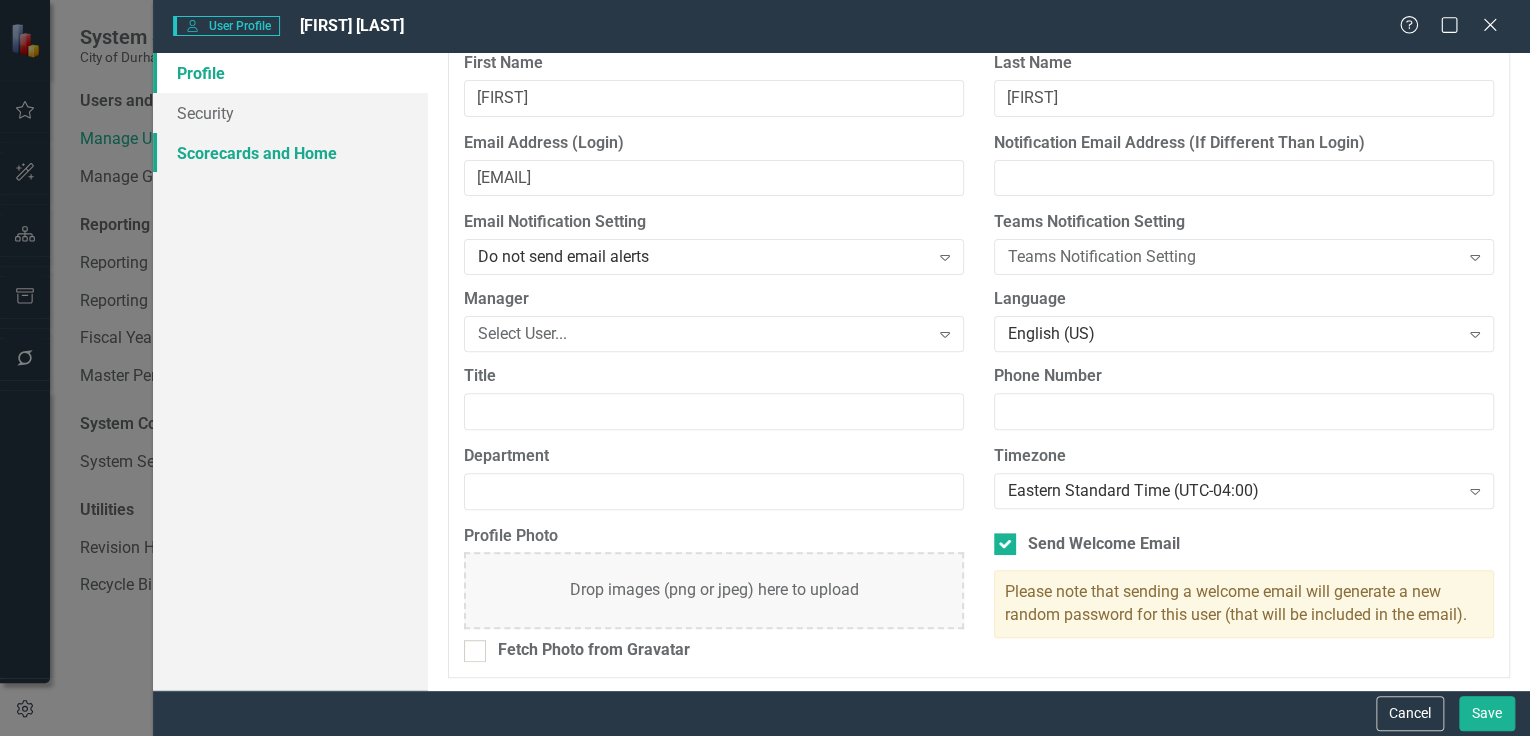 click on "Scorecards and Home" at bounding box center [290, 153] 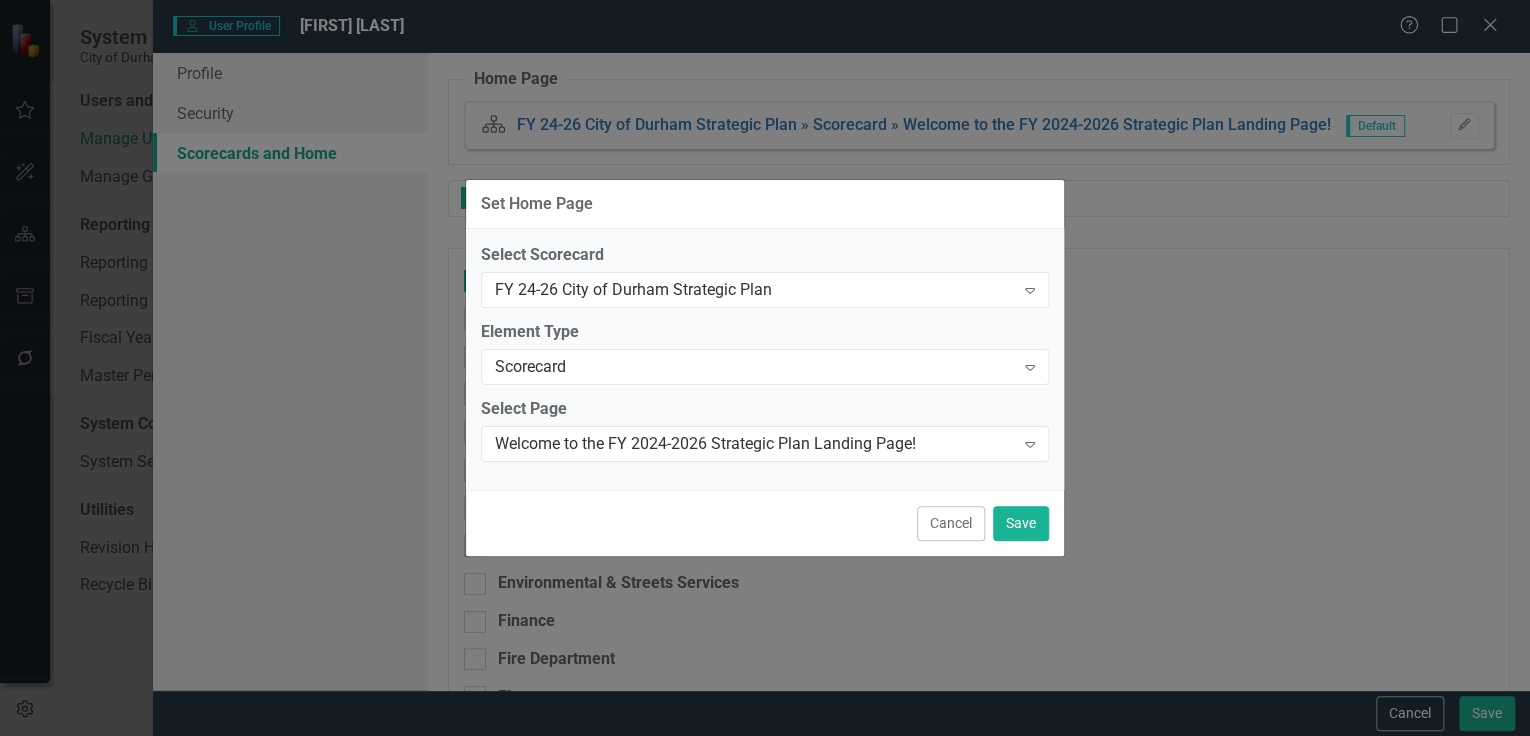 checkbox on "false" 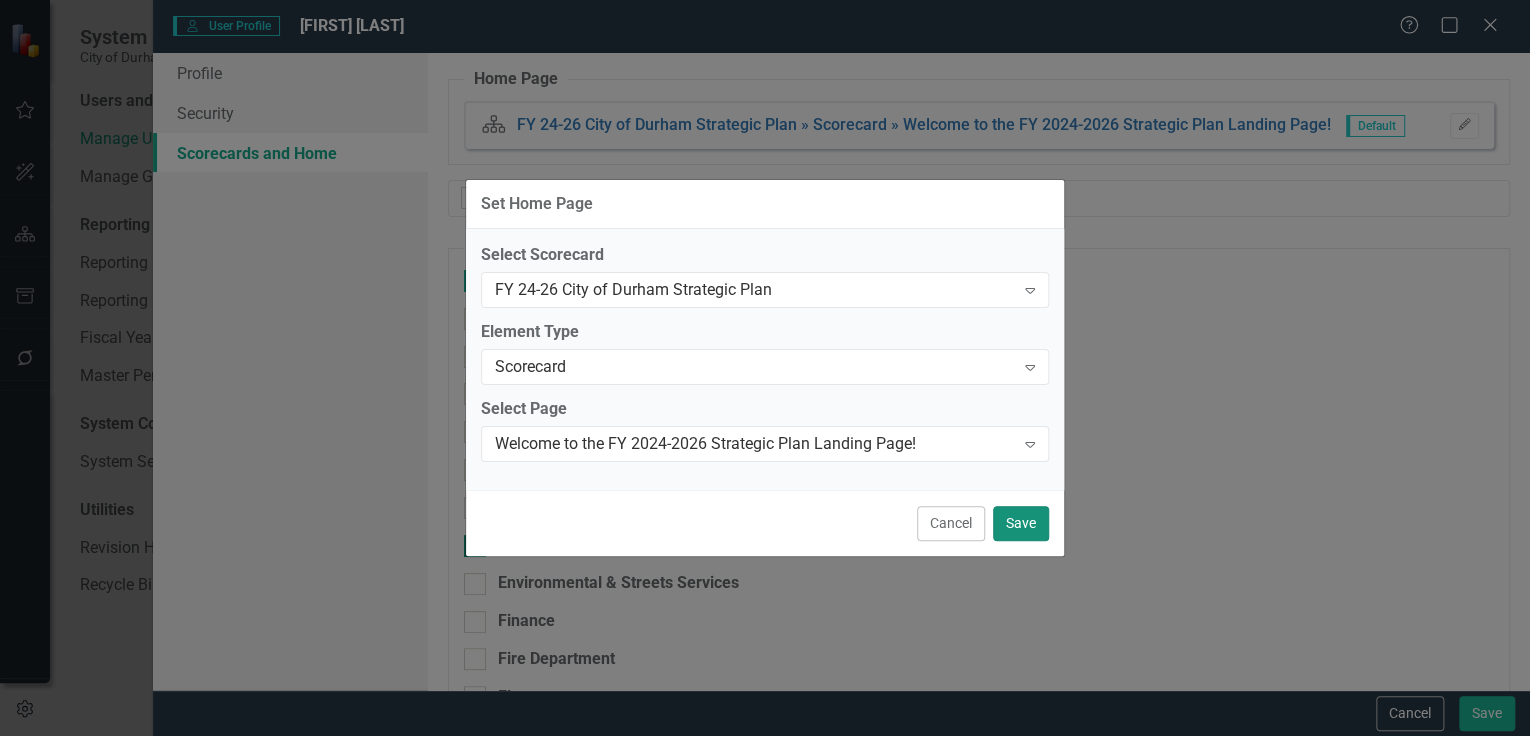 click on "Save" at bounding box center [1021, 523] 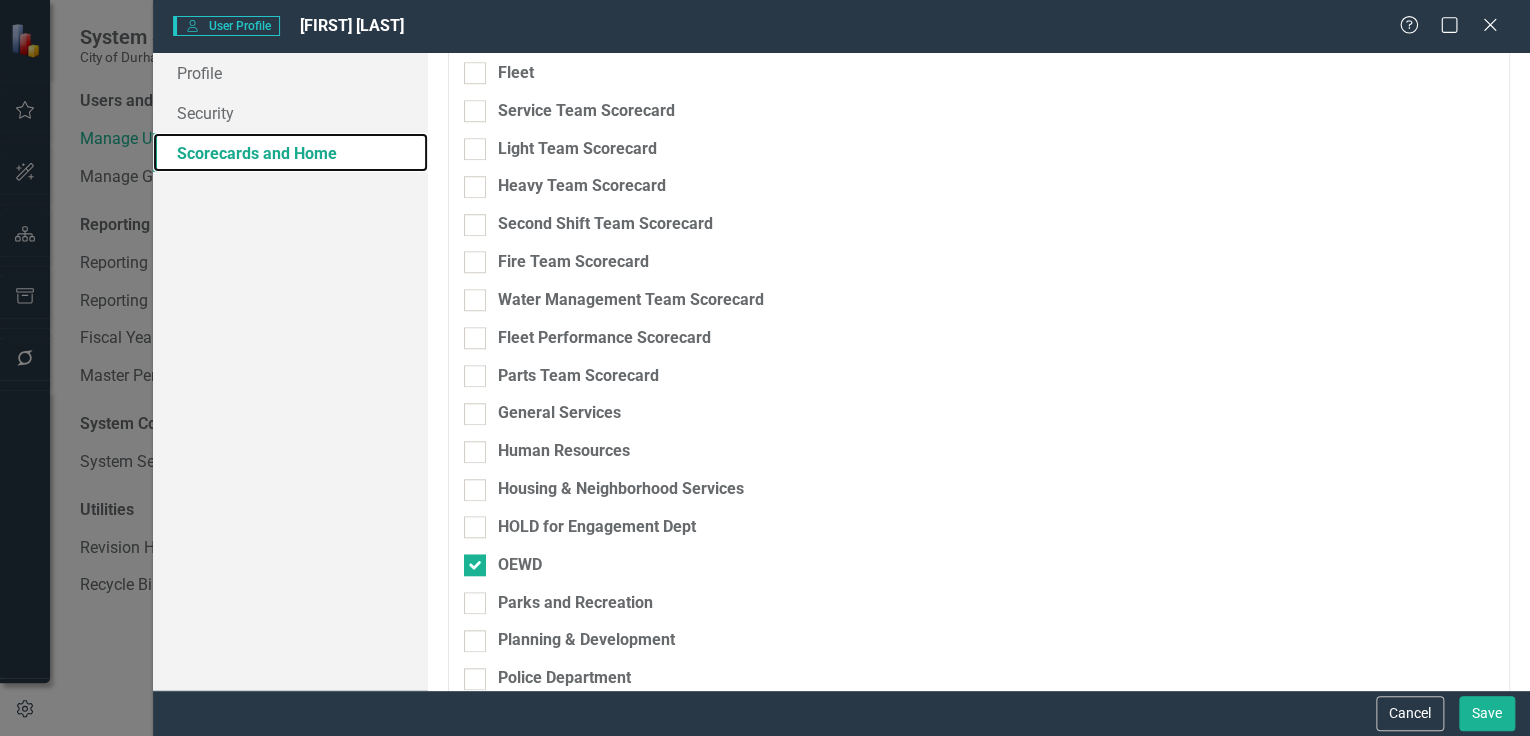 scroll, scrollTop: 880, scrollLeft: 0, axis: vertical 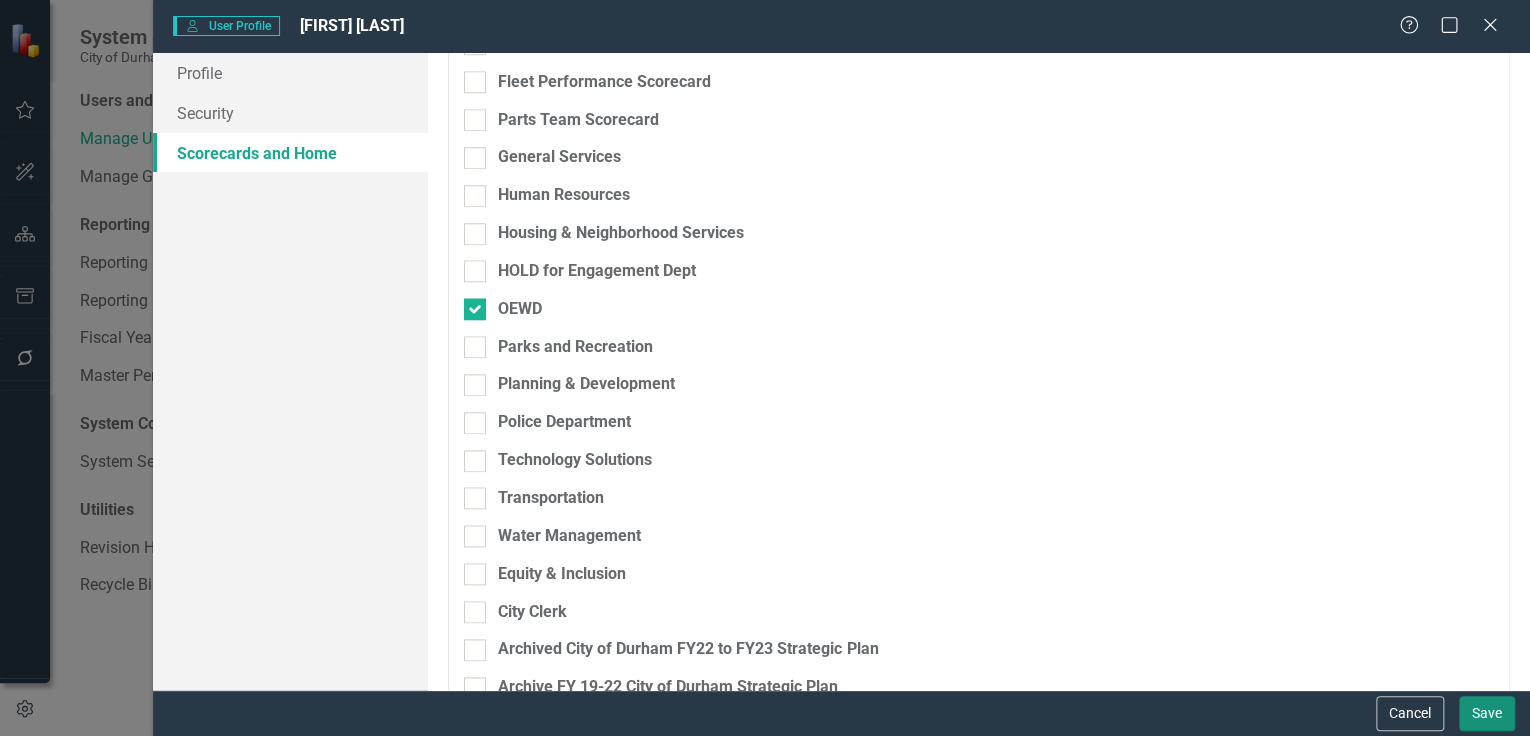 click on "Save" at bounding box center (1487, 713) 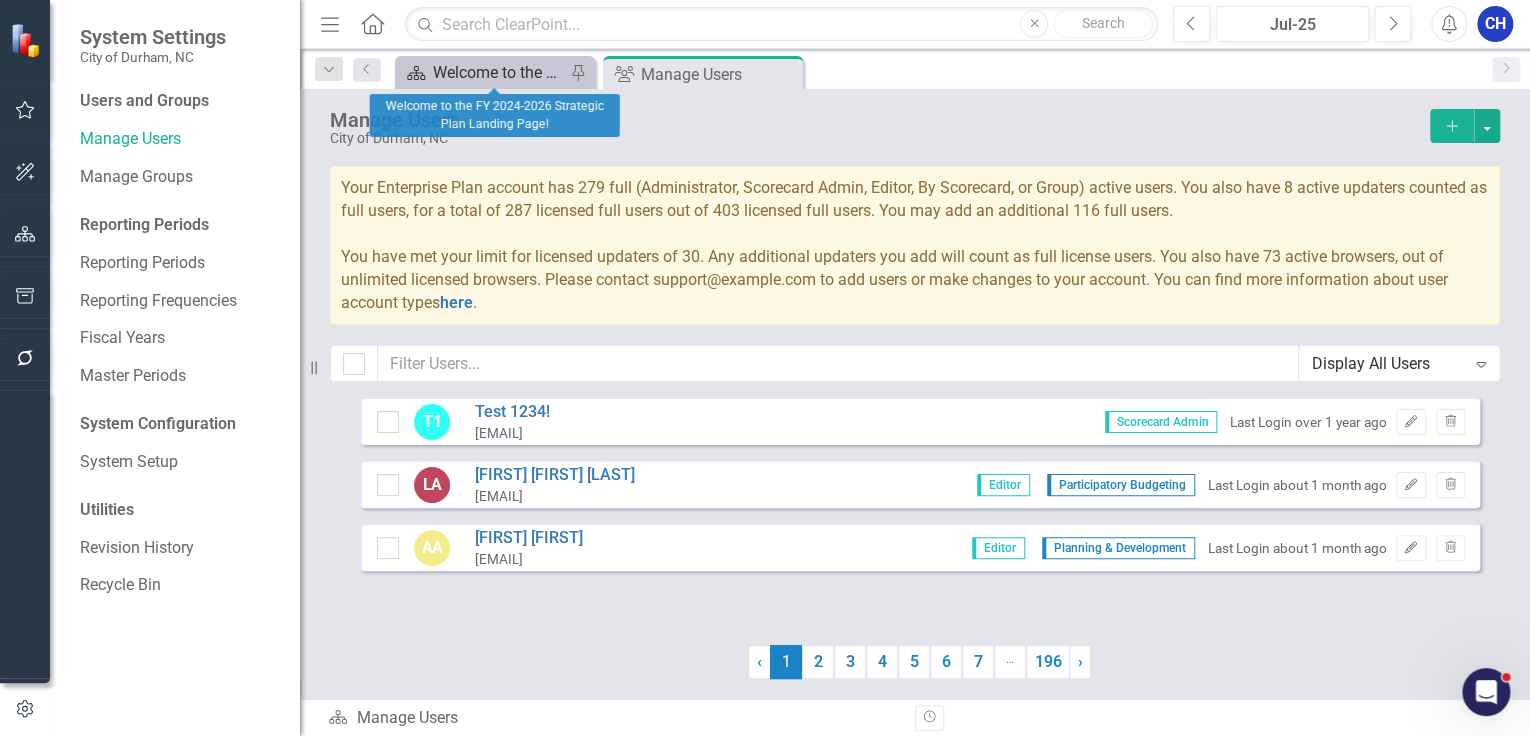 click on "Welcome to the FY 2024-2026 Strategic Plan Landing Page!" at bounding box center [499, 72] 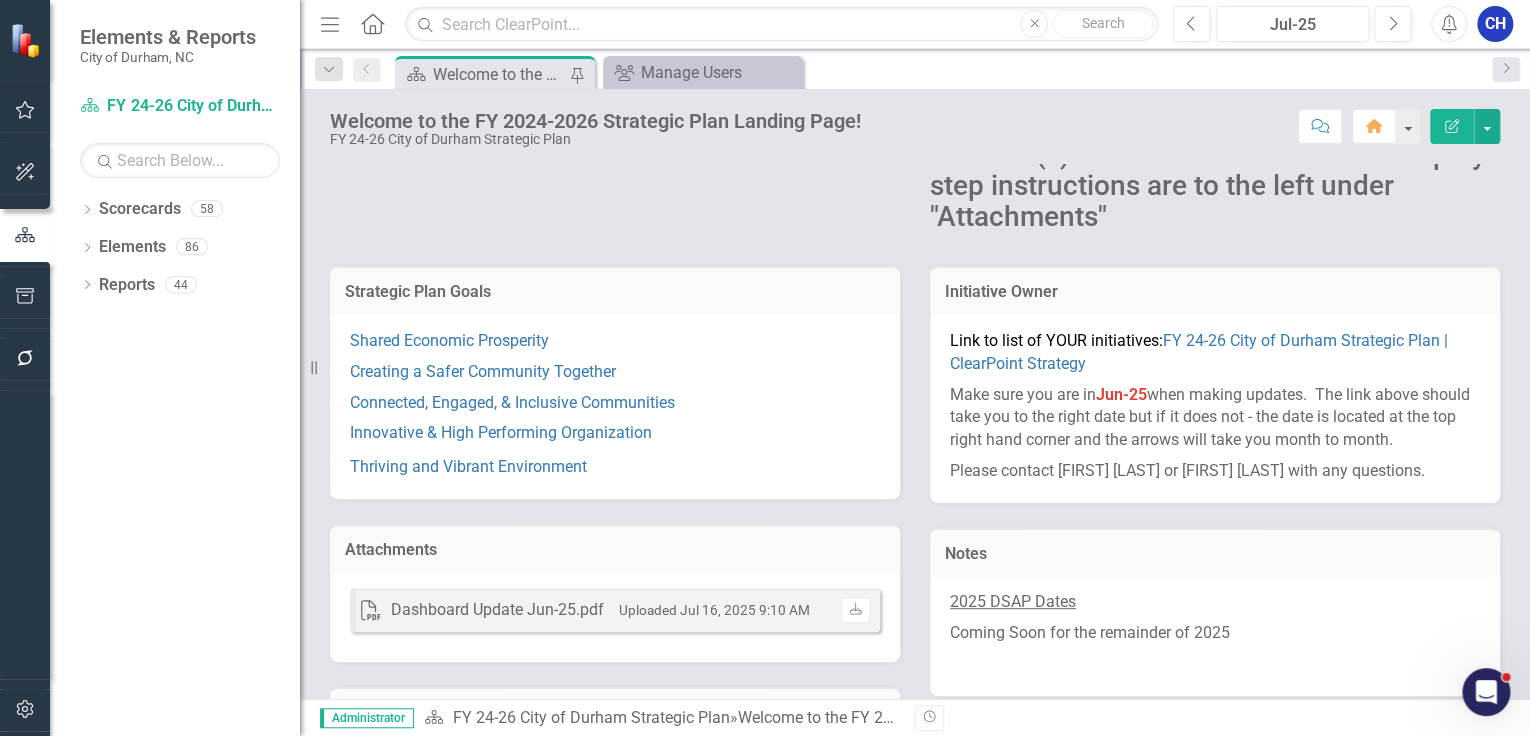 scroll, scrollTop: 240, scrollLeft: 0, axis: vertical 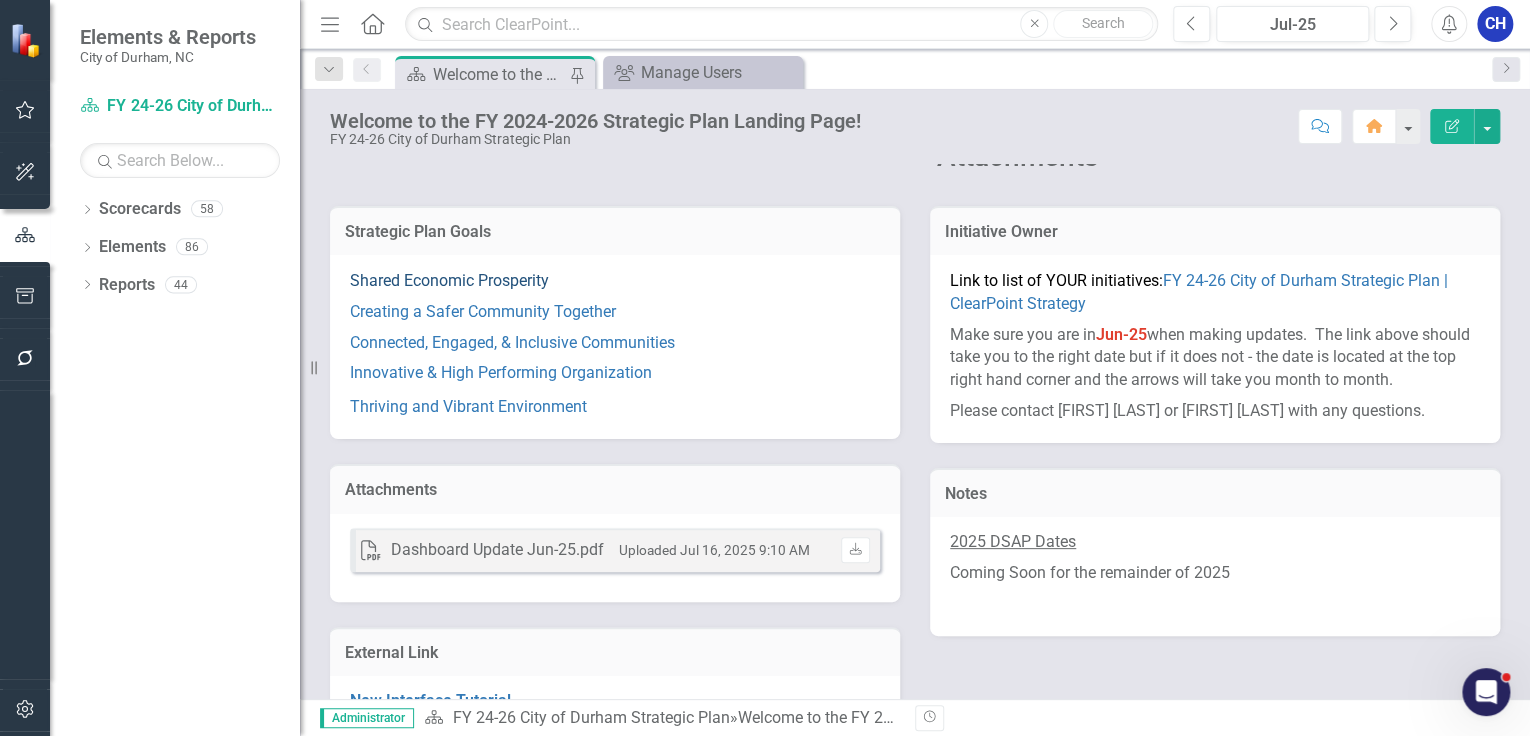 click on "Shared Economic Prosperity" at bounding box center [449, 280] 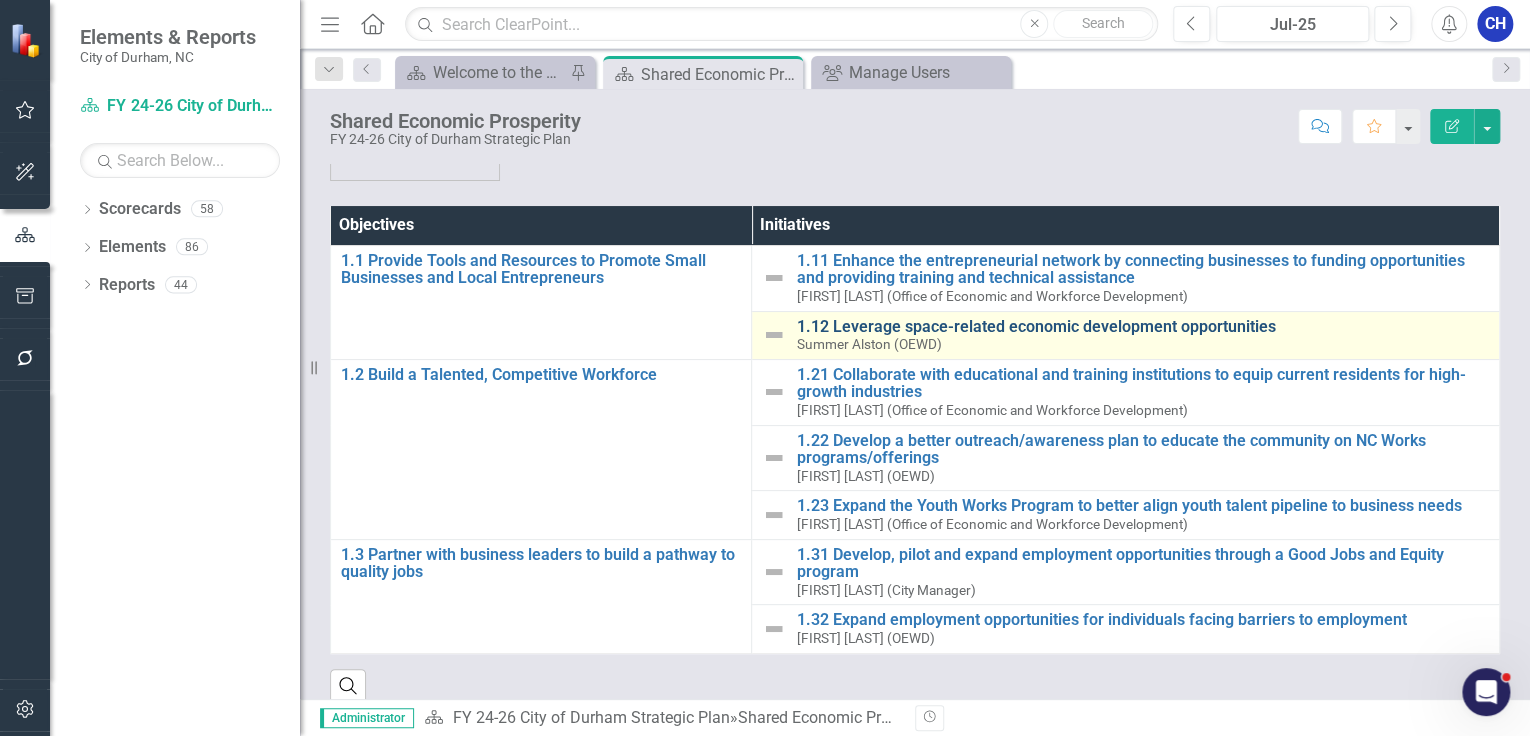 scroll, scrollTop: 160, scrollLeft: 0, axis: vertical 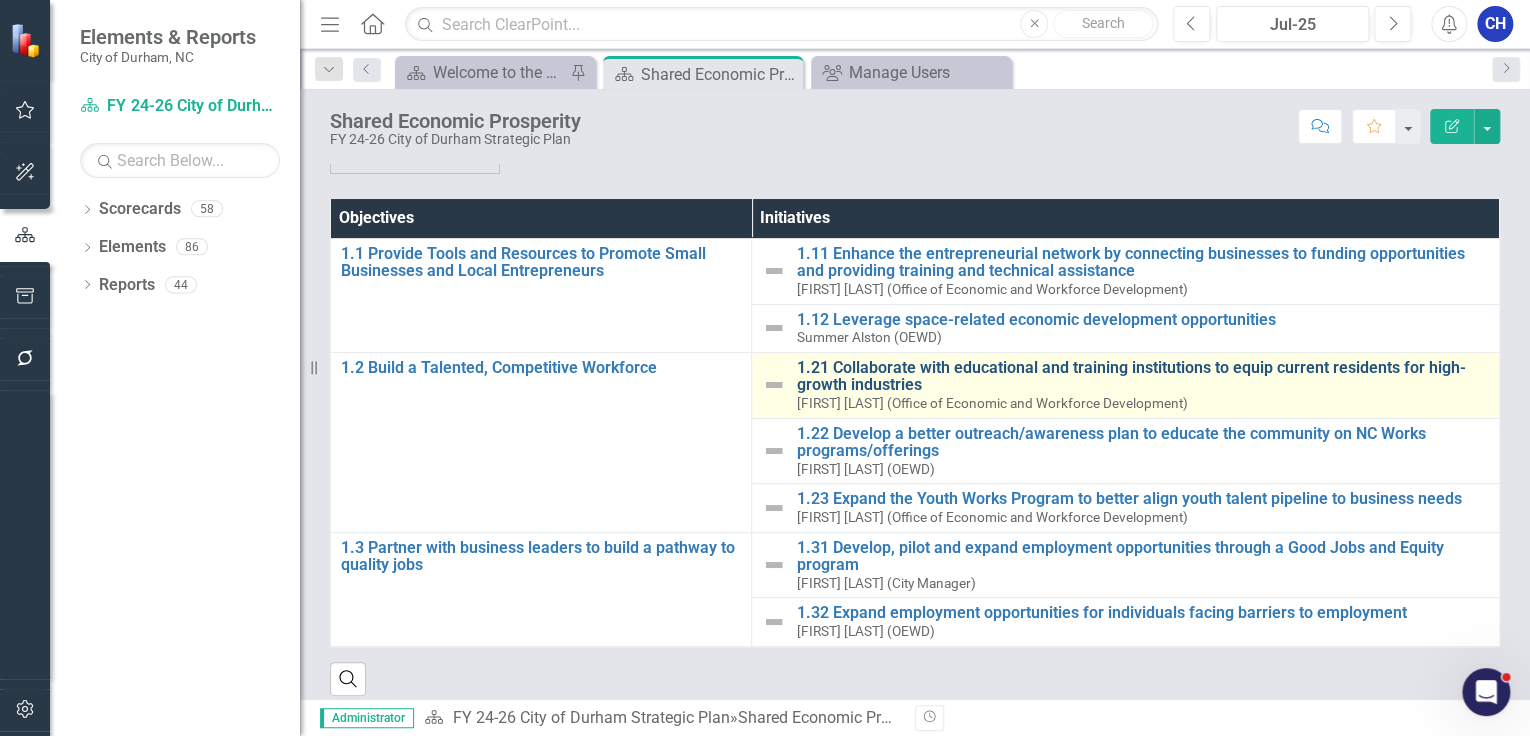 click on "1.21 Collaborate with educational and training institutions to equip current residents for high-growth industries" at bounding box center [1142, 376] 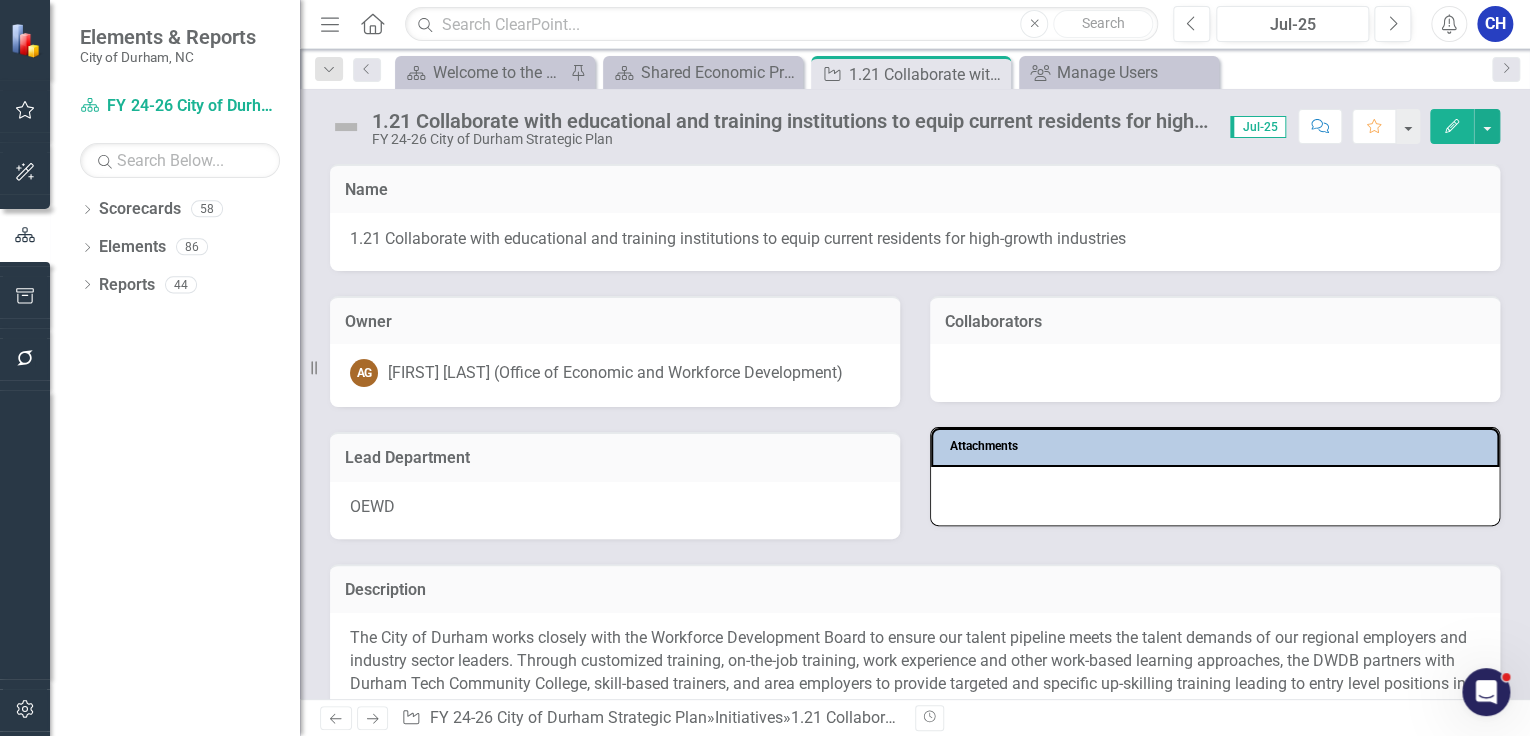 click on "[FIRST] [LAST] (Office of Economic and Workforce Development)" at bounding box center [615, 373] 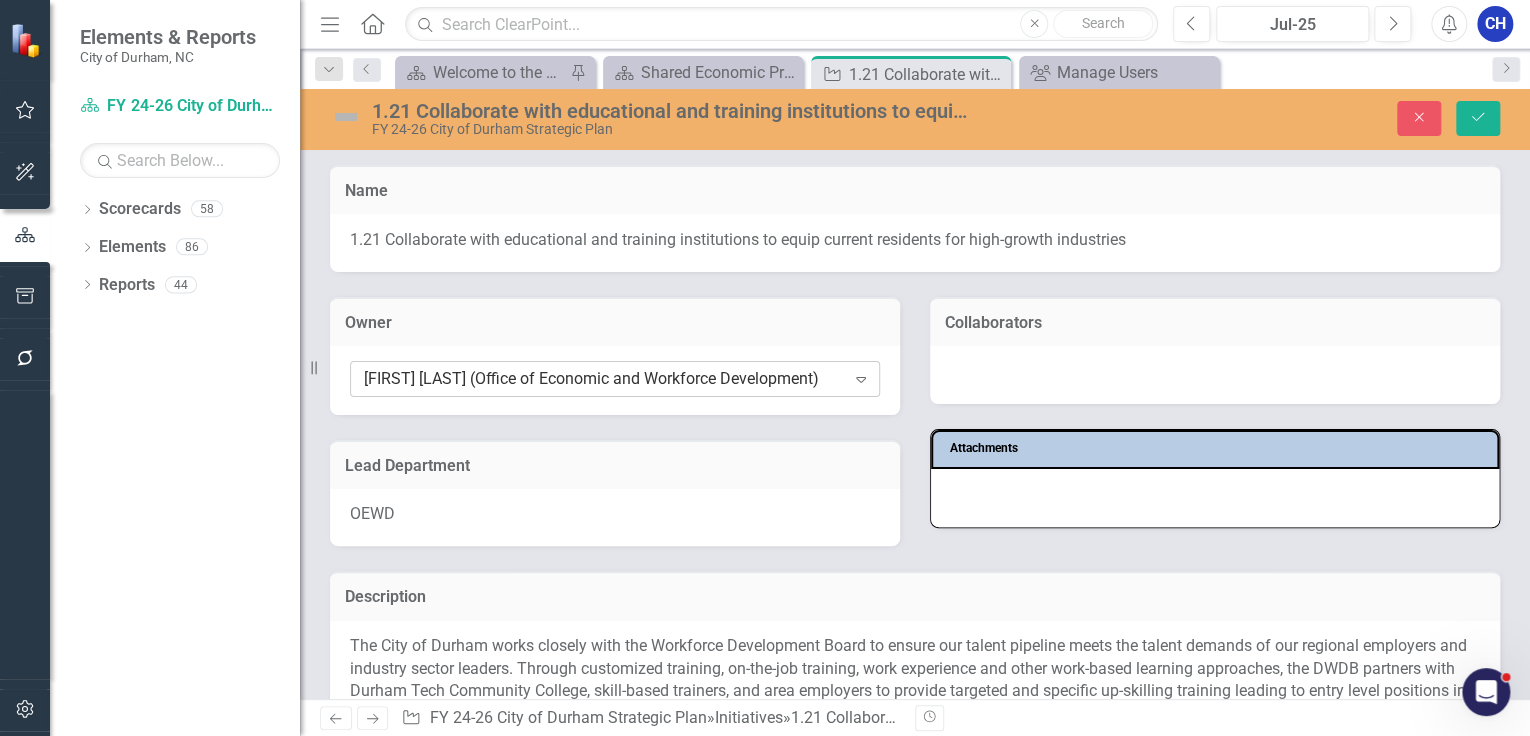 click on "Expand" at bounding box center [861, 379] 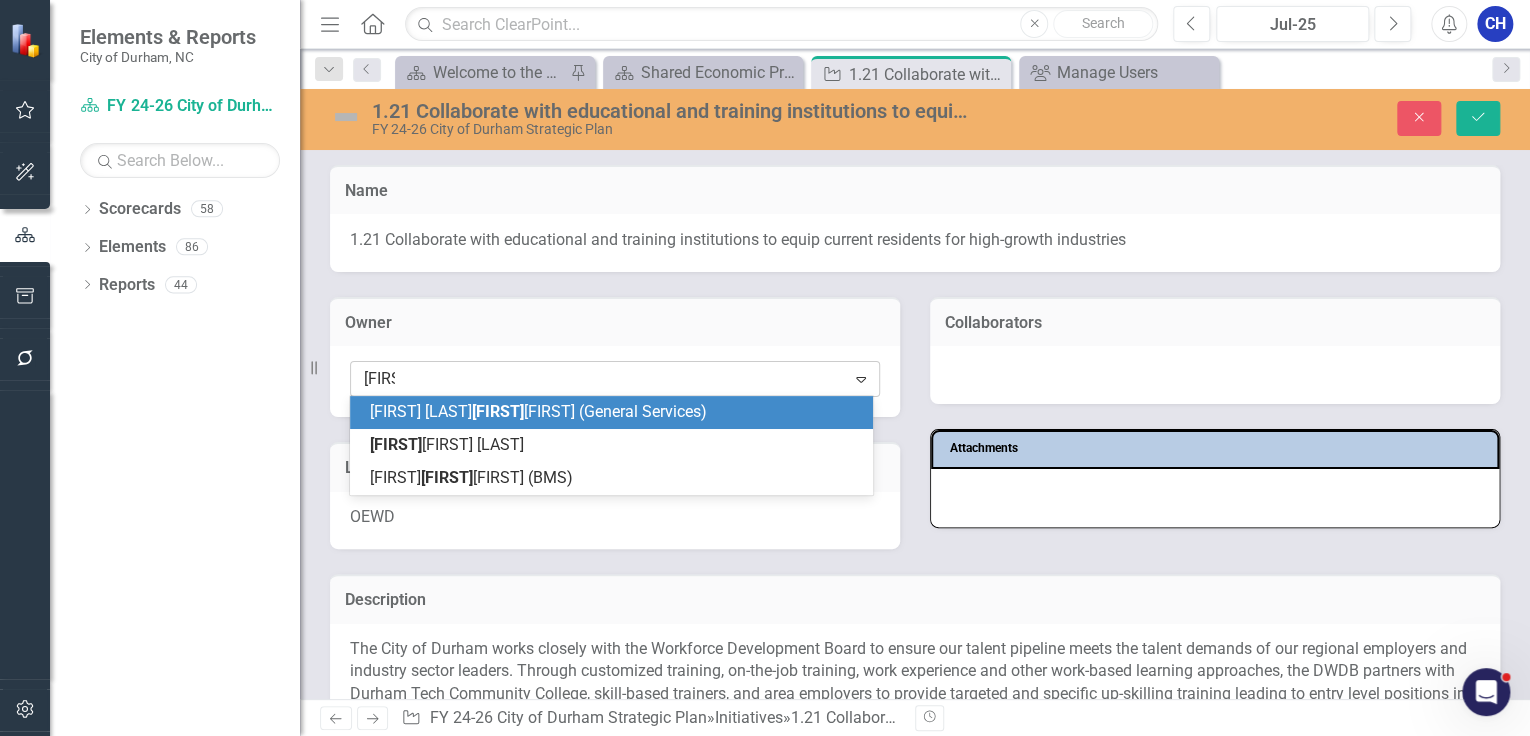 scroll, scrollTop: 0, scrollLeft: 0, axis: both 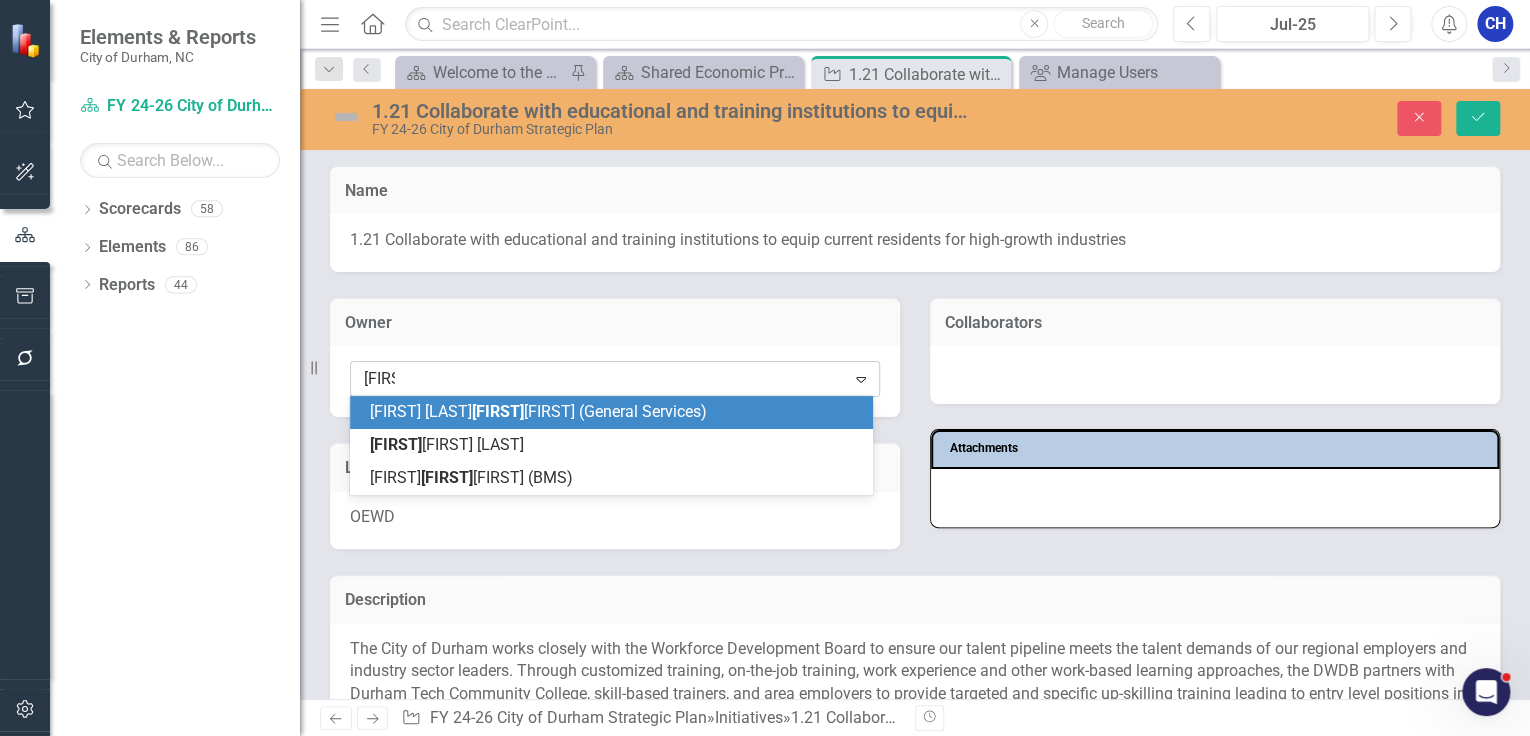 type on "[FIRST]" 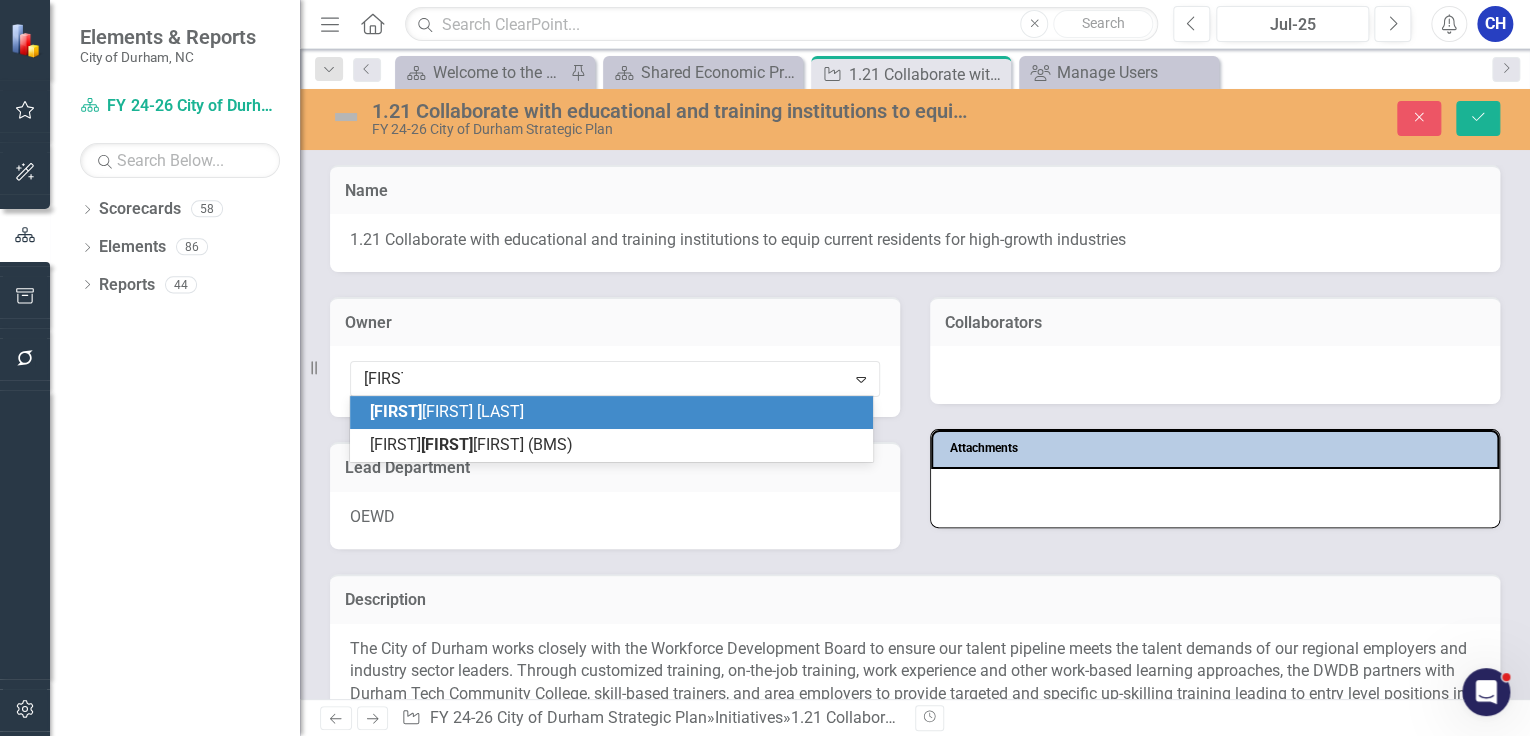 click on "[FIRST] [LAST]" at bounding box center (615, 412) 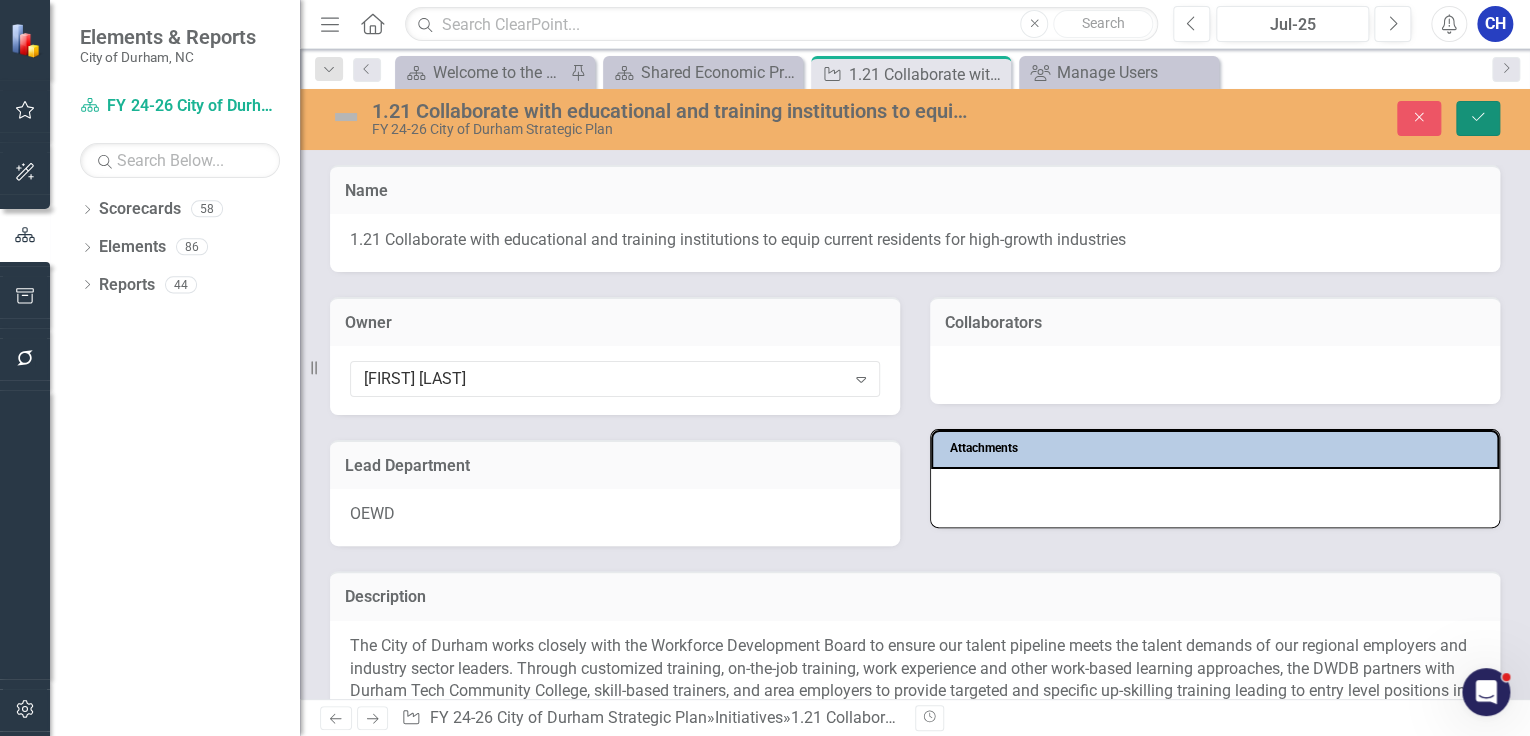 click on "Save" 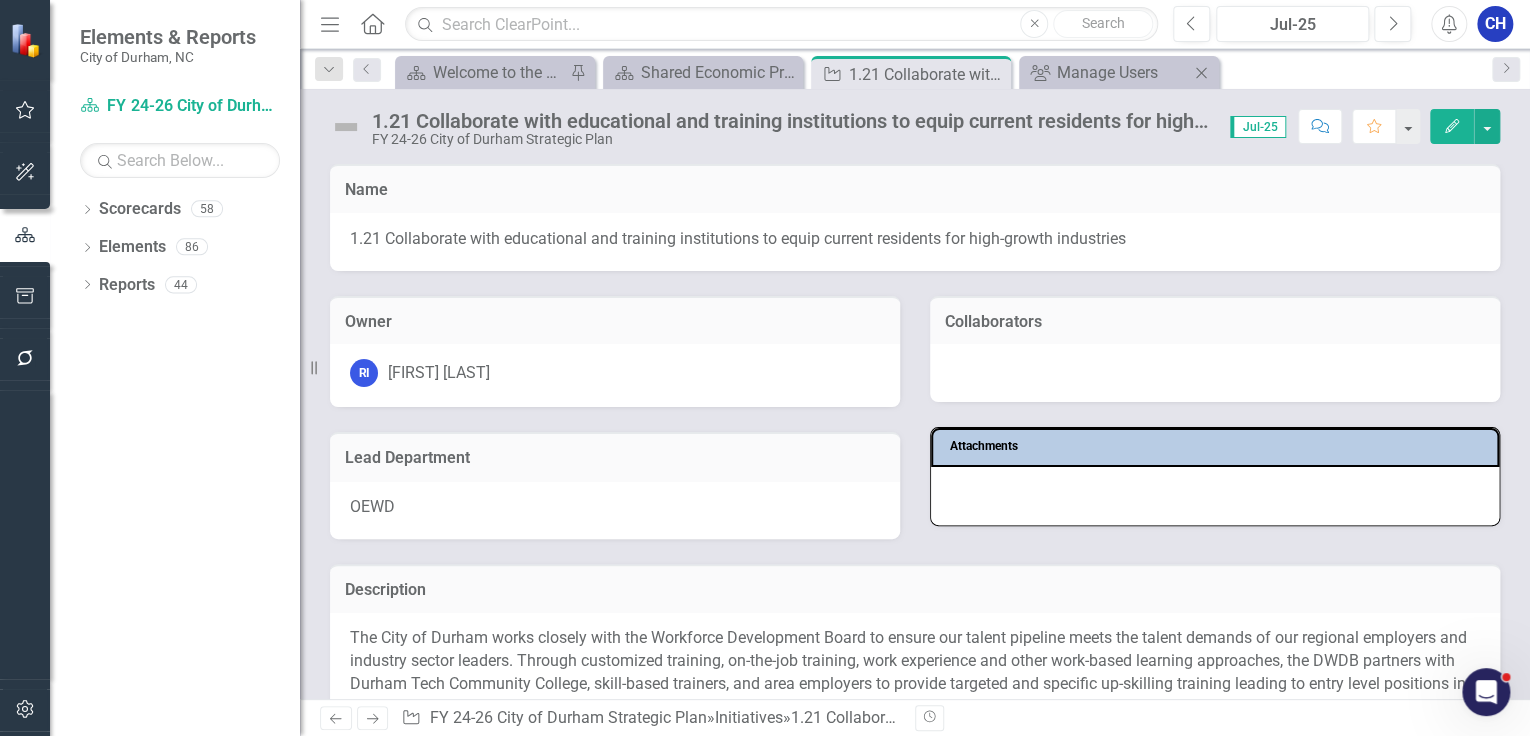 click on "Close" 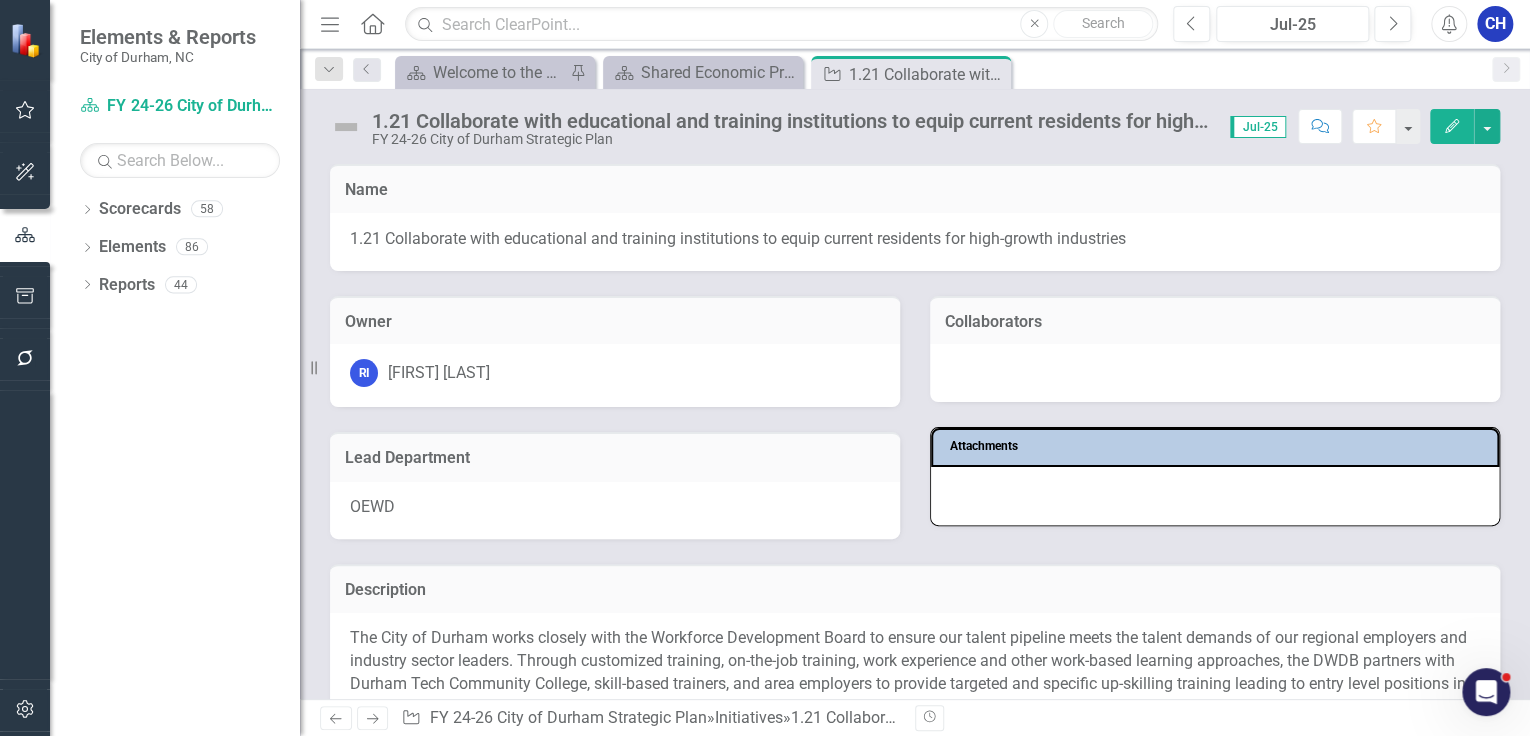 click on "Close" 